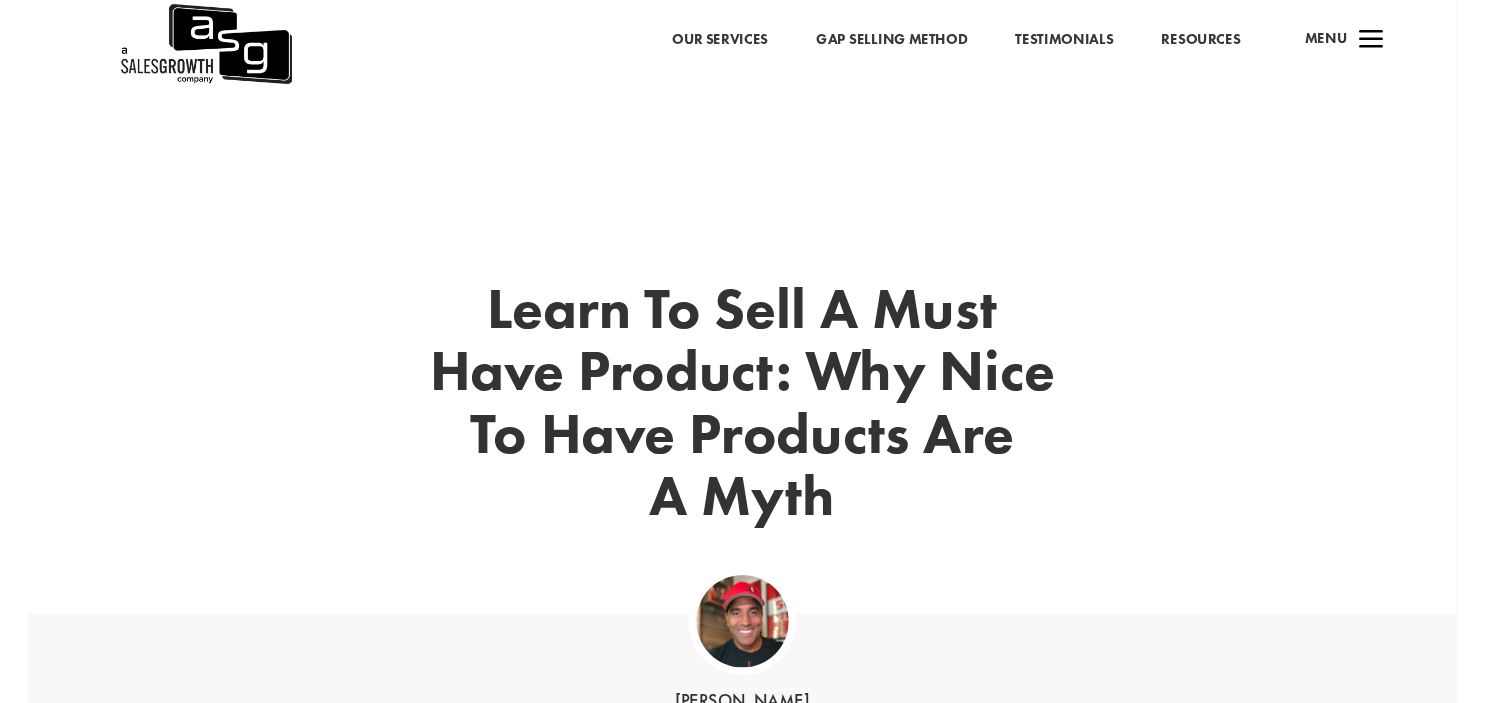 scroll, scrollTop: 0, scrollLeft: 0, axis: both 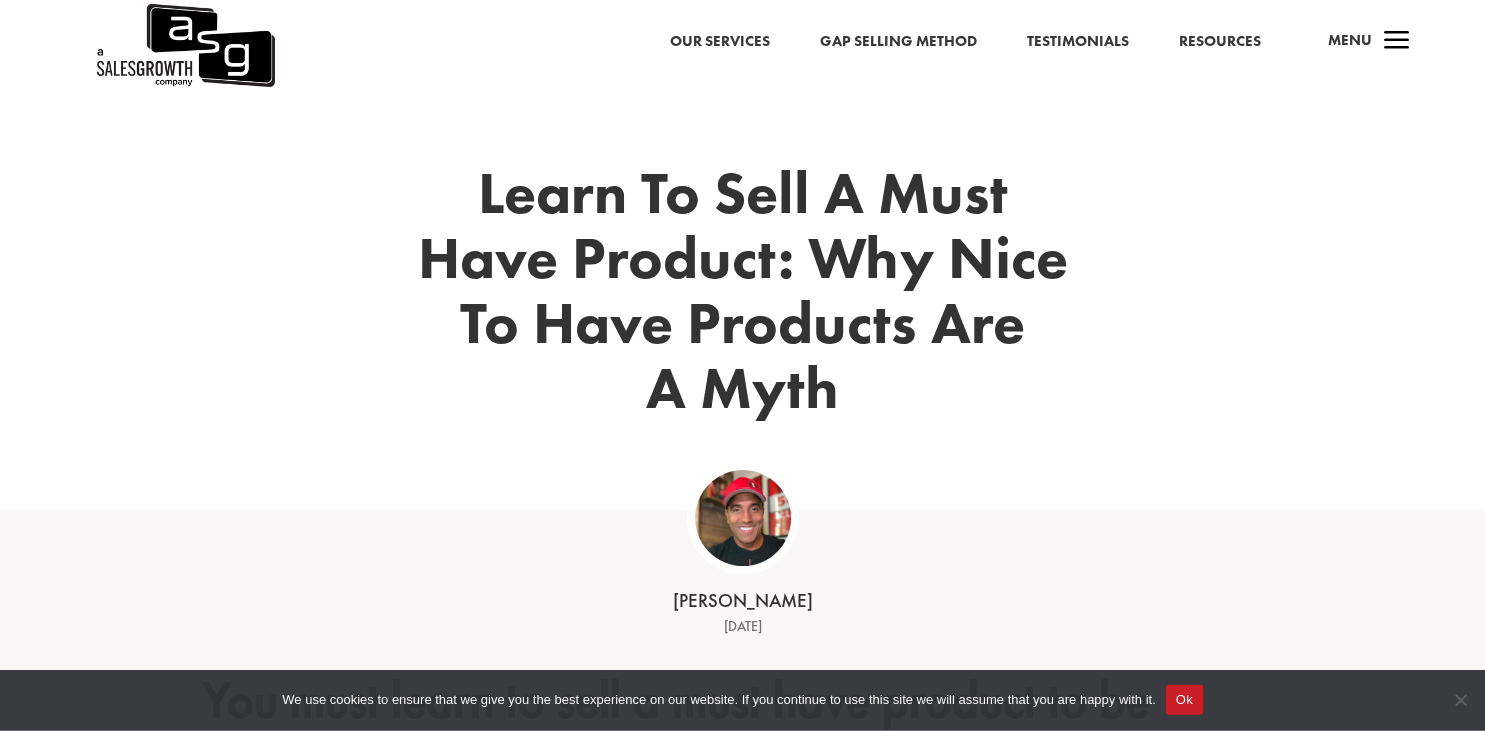 click on "Learn To Sell A Must Have Product: Why Nice To Have Products Are A Myth" at bounding box center (743, 295) 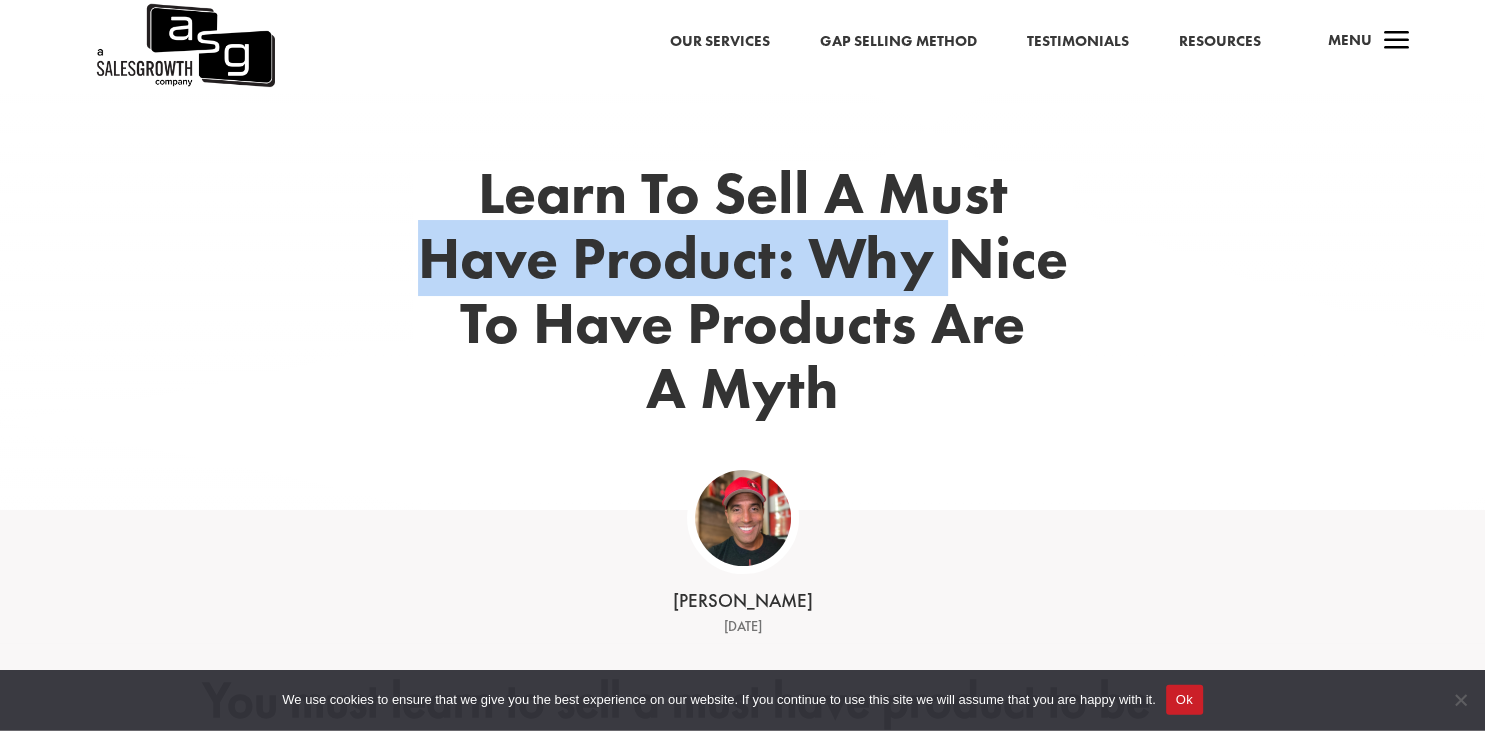 drag, startPoint x: 483, startPoint y: 241, endPoint x: 809, endPoint y: 247, distance: 326.0552 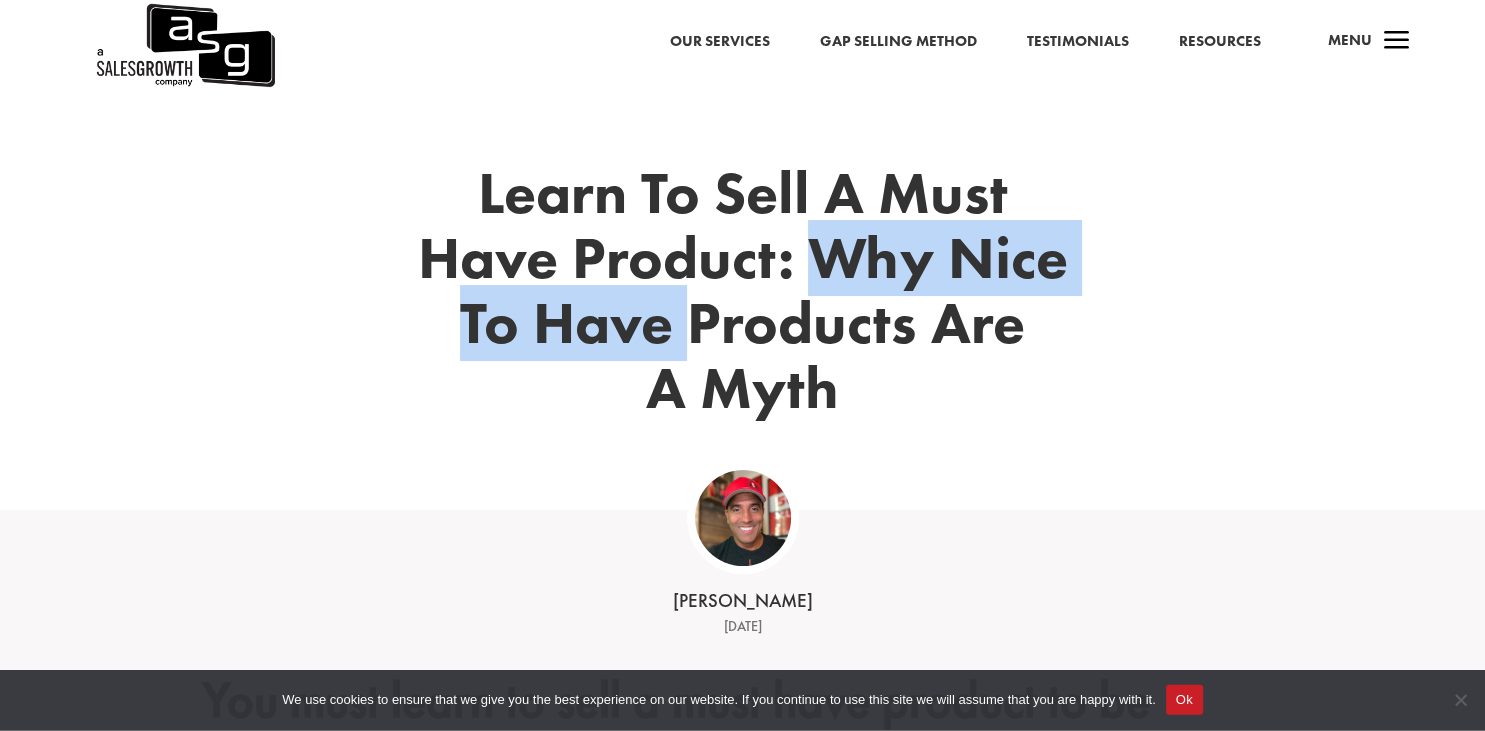 drag, startPoint x: 809, startPoint y: 247, endPoint x: 646, endPoint y: 336, distance: 185.71483 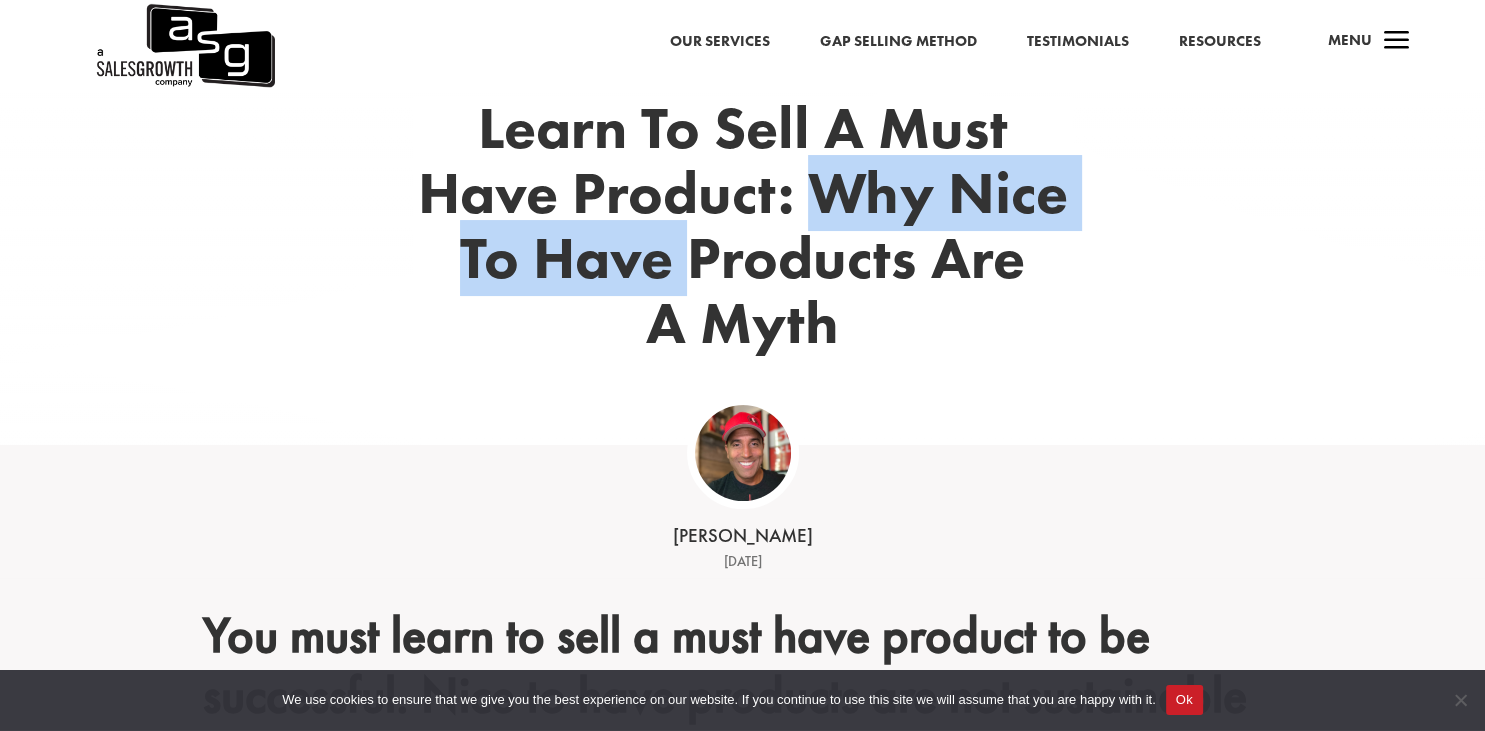 scroll, scrollTop: 197, scrollLeft: 0, axis: vertical 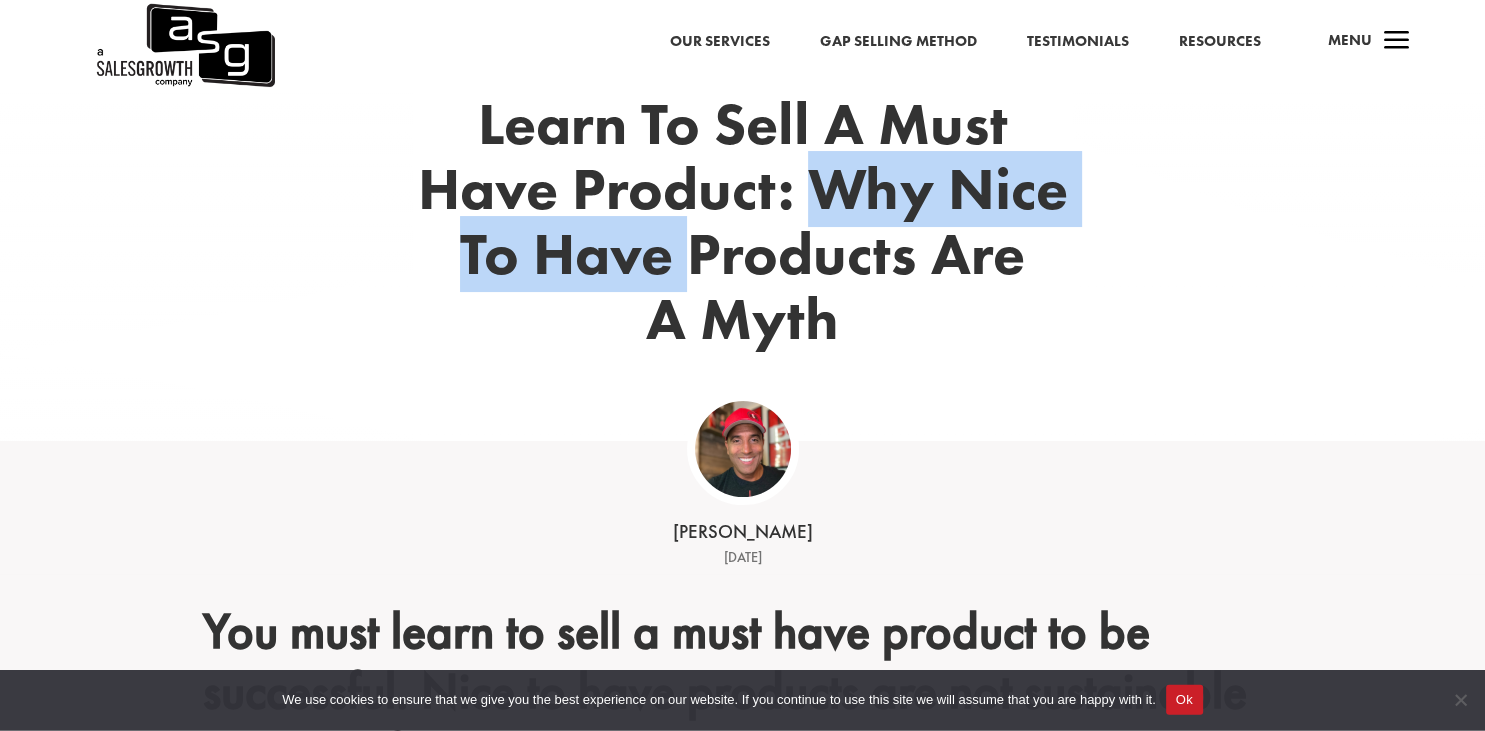 click on "Learn To Sell A Must Have Product: Why Nice To Have Products Are A Myth" at bounding box center [743, 226] 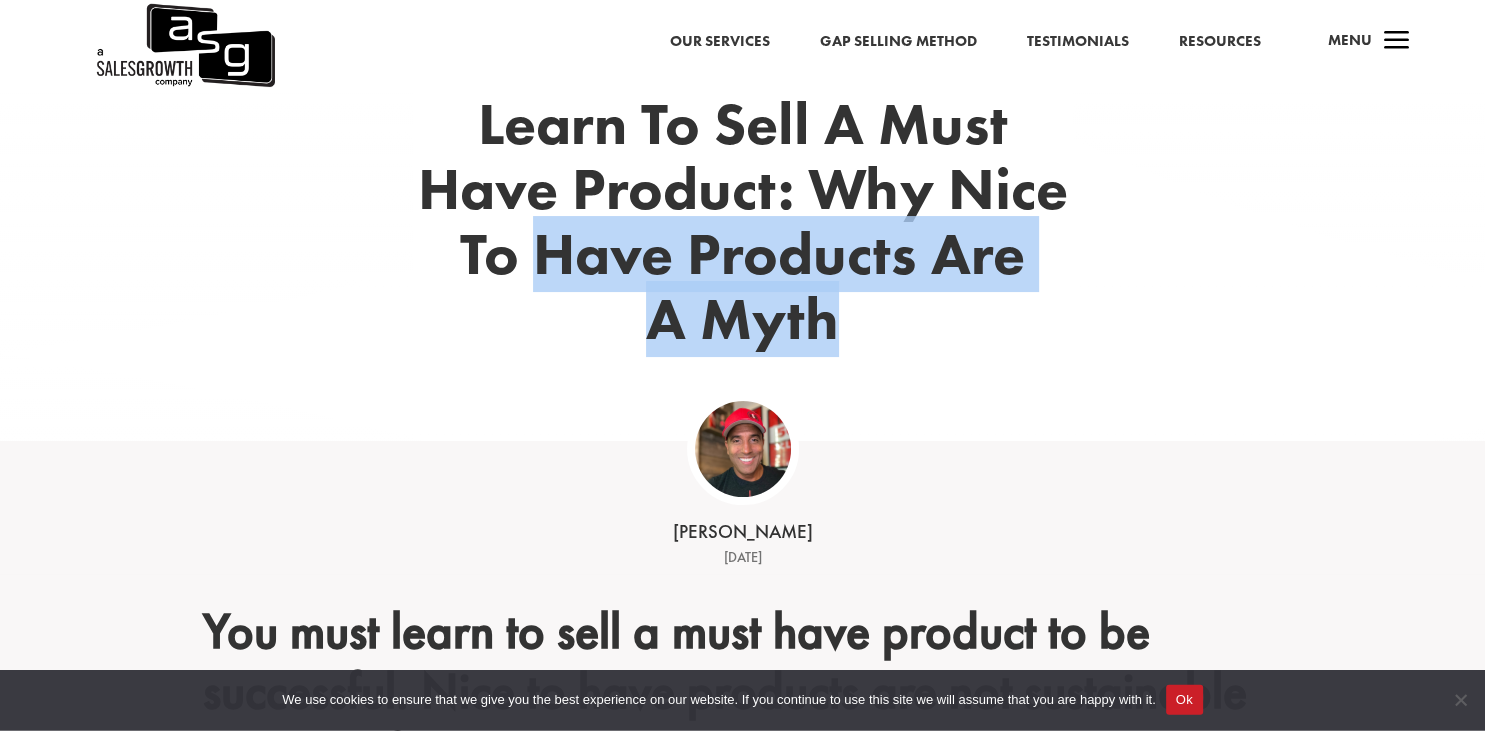 drag, startPoint x: 657, startPoint y: 275, endPoint x: 762, endPoint y: 305, distance: 109.201645 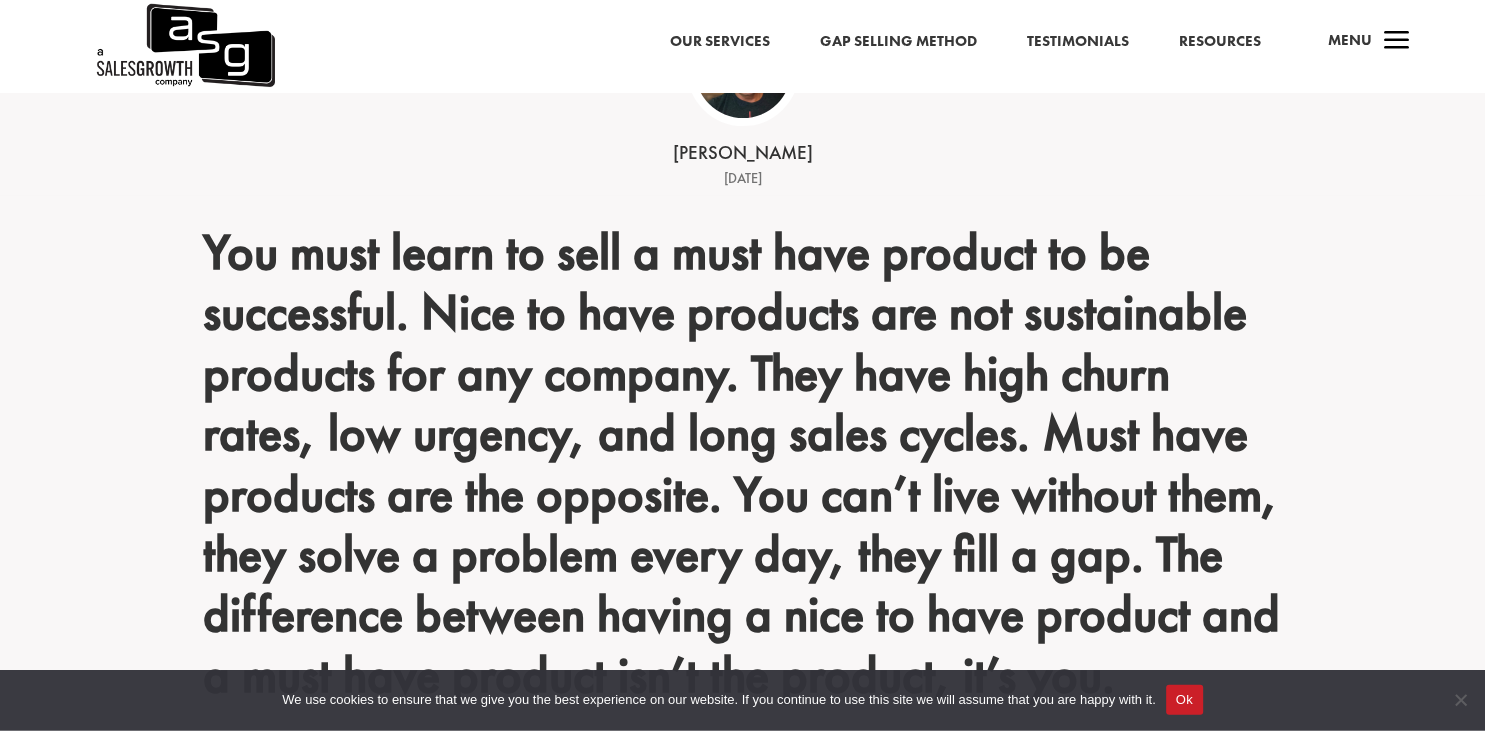 scroll, scrollTop: 584, scrollLeft: 0, axis: vertical 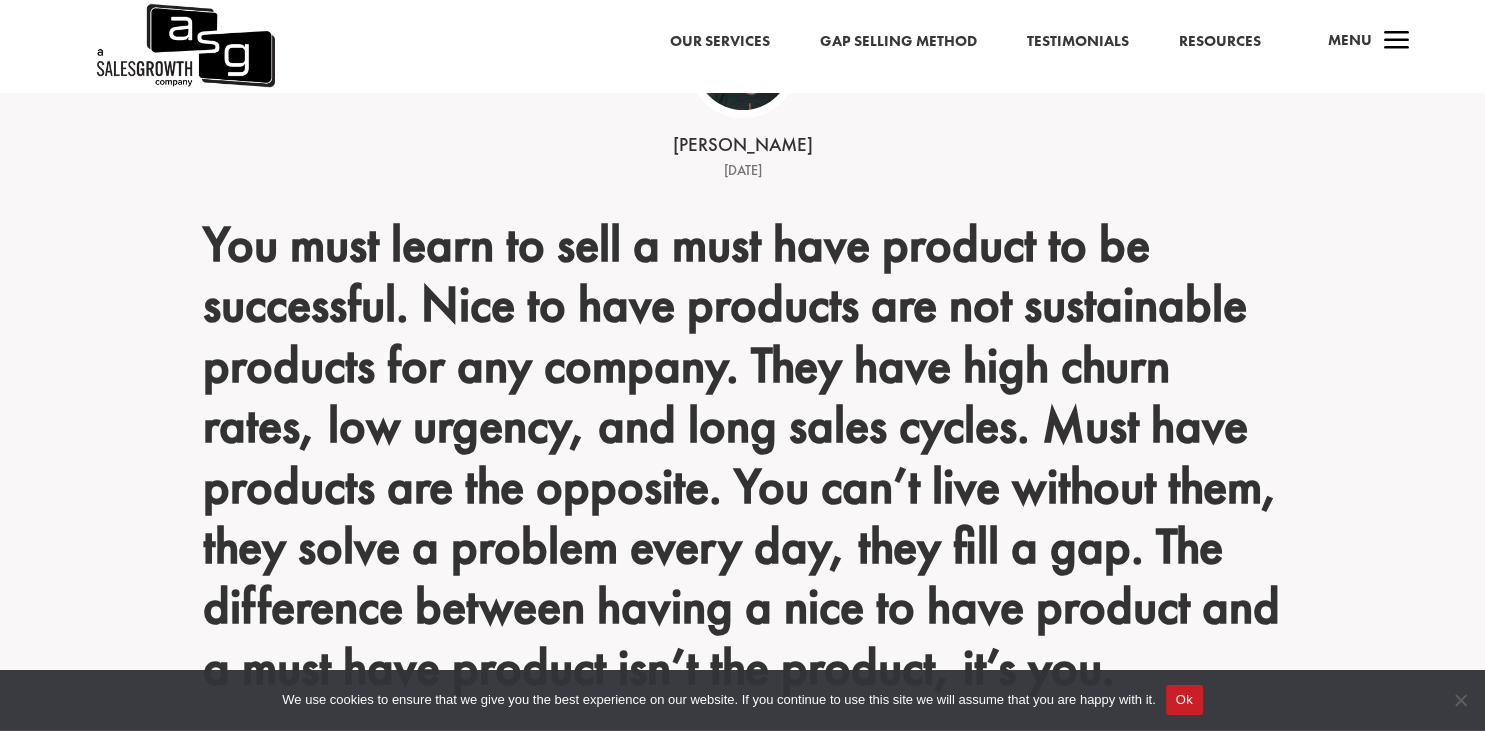 click on "You must learn to sell a must have product to be successful. Nice to have products are not sustainable products for any company. They have high churn rates, low urgency, and long sales cycles. Must have products are the opposite. You can’t live without them, they solve a problem every day, they fill a gap. The difference between having a nice to have product and a must have product isn’t the product, it’s you." at bounding box center (743, 461) 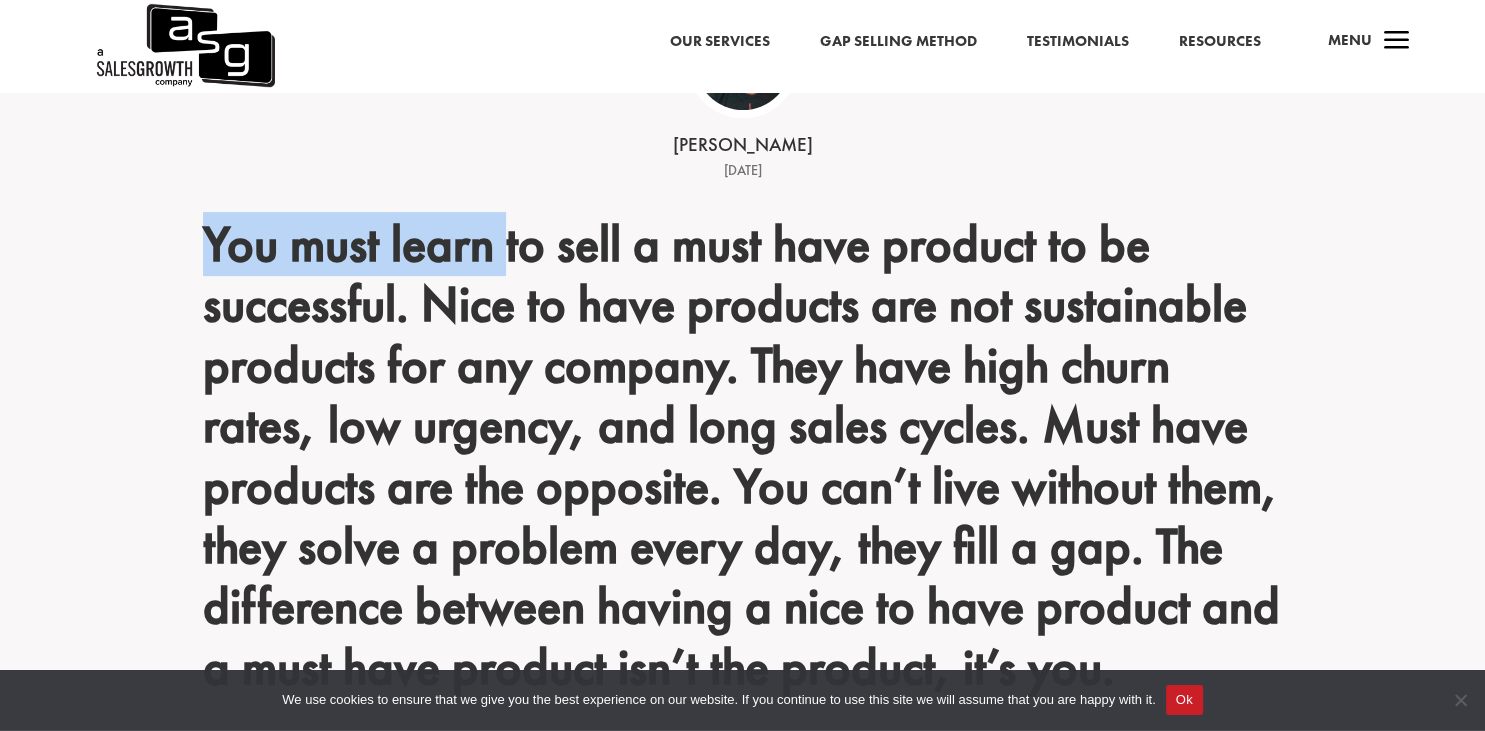 drag, startPoint x: 398, startPoint y: 233, endPoint x: 1005, endPoint y: 206, distance: 607.6002 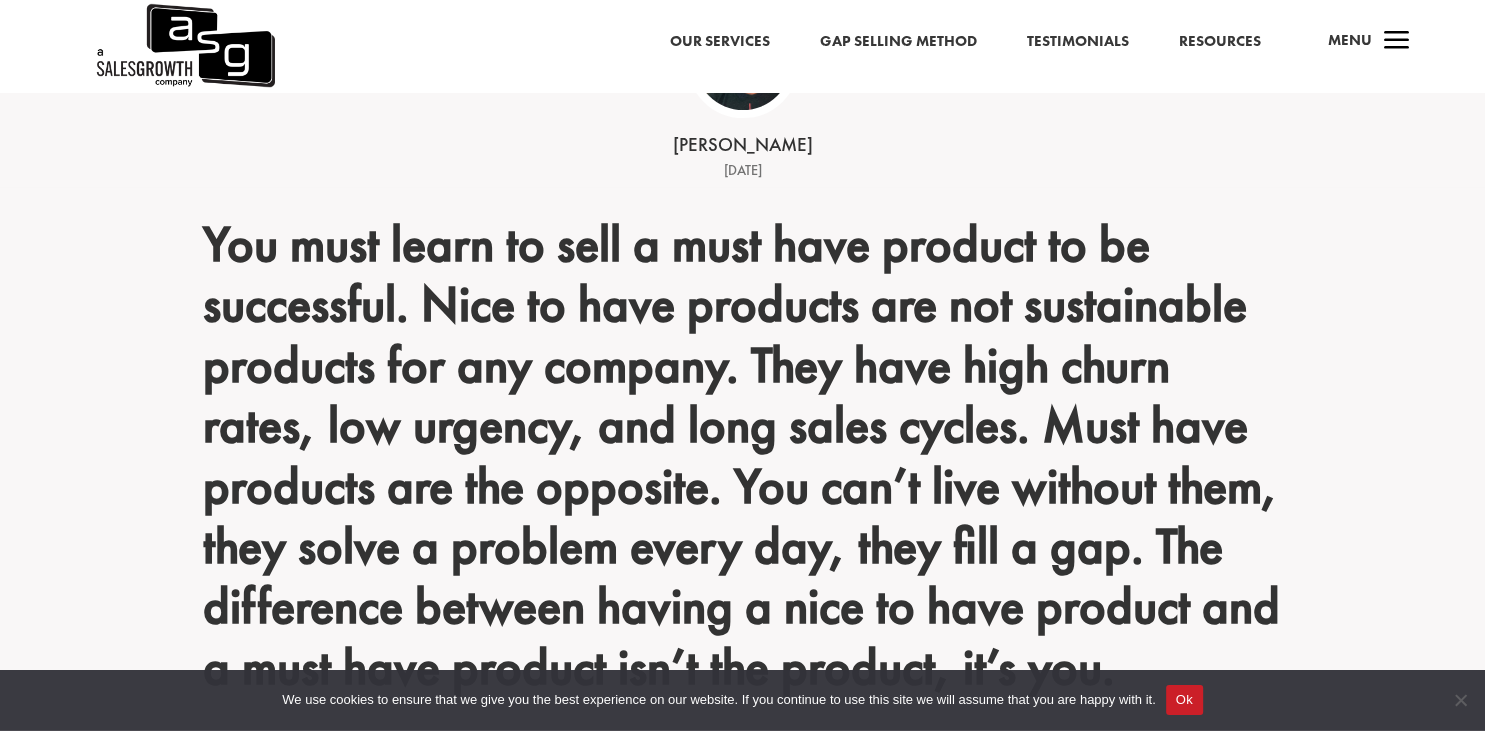 click on "You must learn to sell a must have product to be successful. Nice to have products are not sustainable products for any company. They have high churn rates, low urgency, and long sales cycles. Must have products are the opposite. You can’t live without them, they solve a problem every day, they fill a gap. The difference between having a nice to have product and a must have product isn’t the product, it’s you.
We hear this all the time, especially lately. We are in a discovery with a CEO, CRO, or some other leader in the organization and they’ll say:
“We have a nice to have product, our customers love our product, they think it’s a really cool product. They’ll call us up and tell us that they’re interested, we’ll do a demo, they say they loved everything they heard and then  poof they’re gone
It’s not the product.
You have a nice to have product because you don’t understand your buyer." at bounding box center (743, 2347) 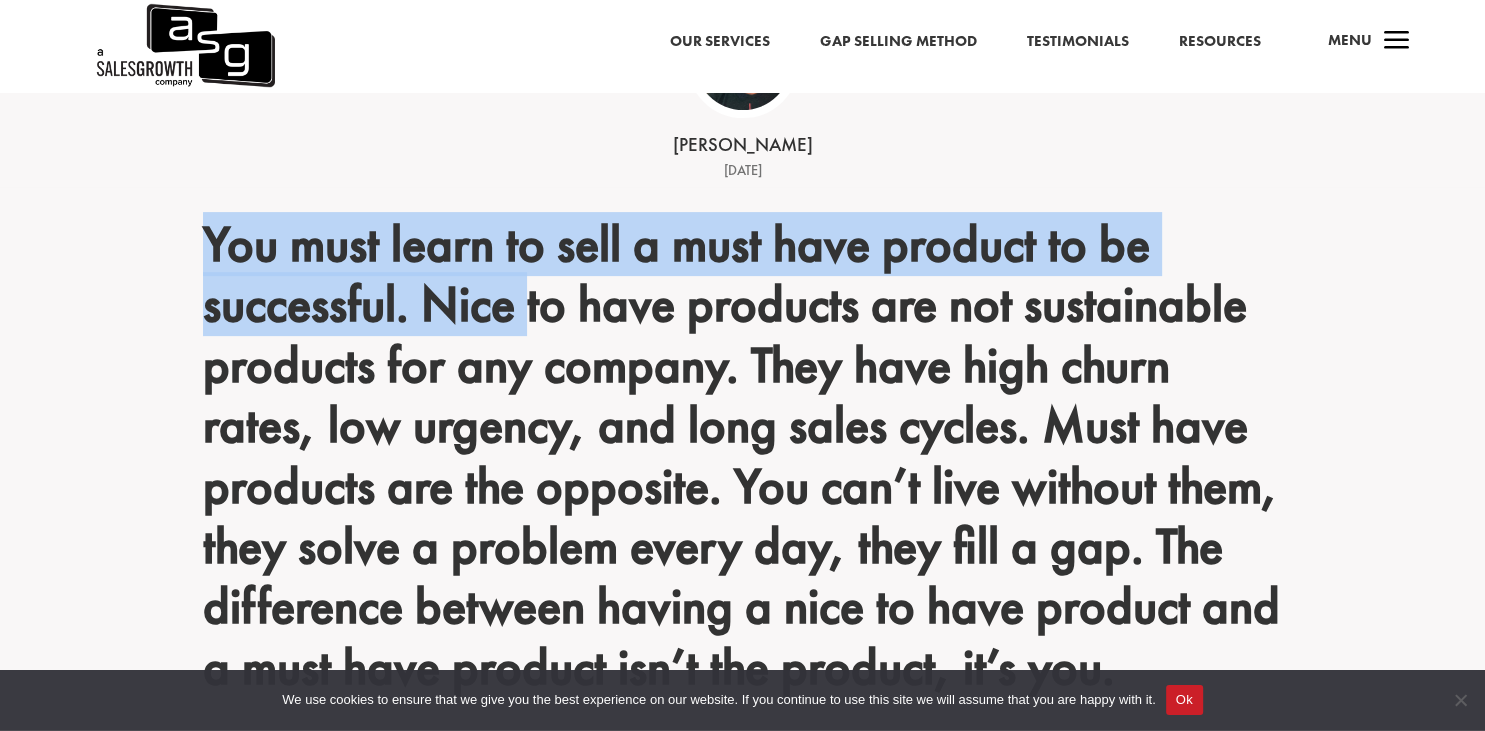 drag, startPoint x: 1005, startPoint y: 206, endPoint x: 488, endPoint y: 304, distance: 526.20624 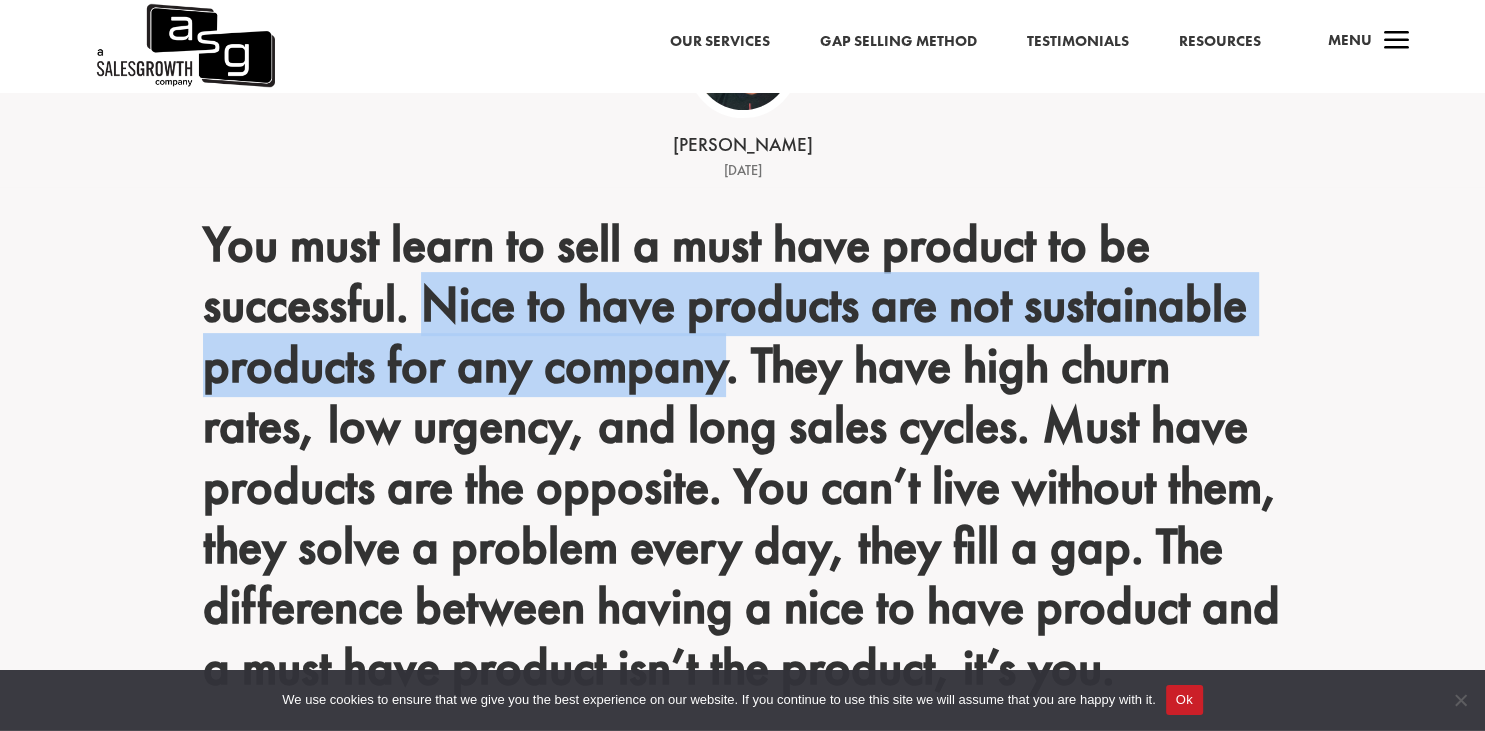 drag, startPoint x: 488, startPoint y: 304, endPoint x: 979, endPoint y: 361, distance: 494.2975 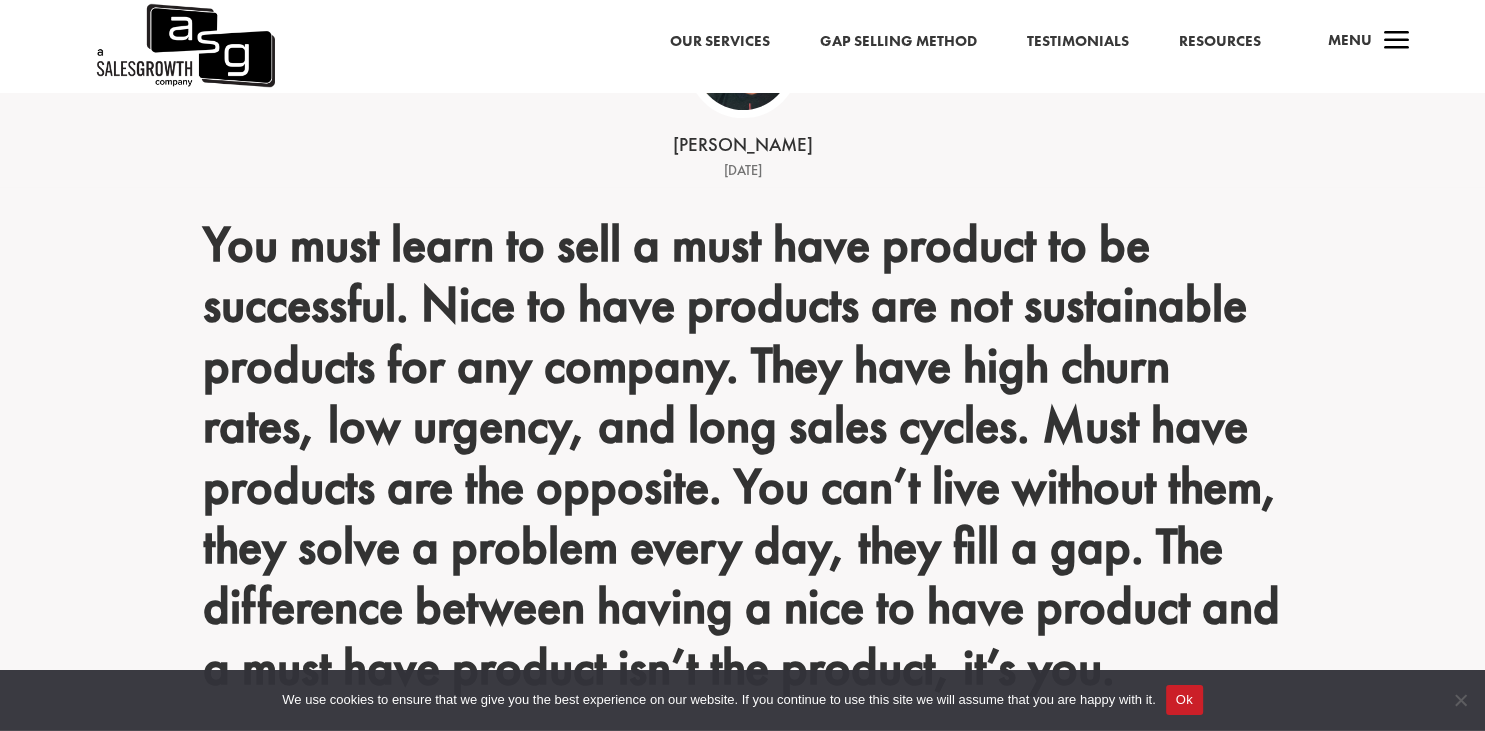 click on "You must learn to sell a must have product to be successful. Nice to have products are not sustainable products for any company. They have high churn rates, low urgency, and long sales cycles. Must have products are the opposite. You can’t live without them, they solve a problem every day, they fill a gap. The difference between having a nice to have product and a must have product isn’t the product, it’s you." at bounding box center (743, 461) 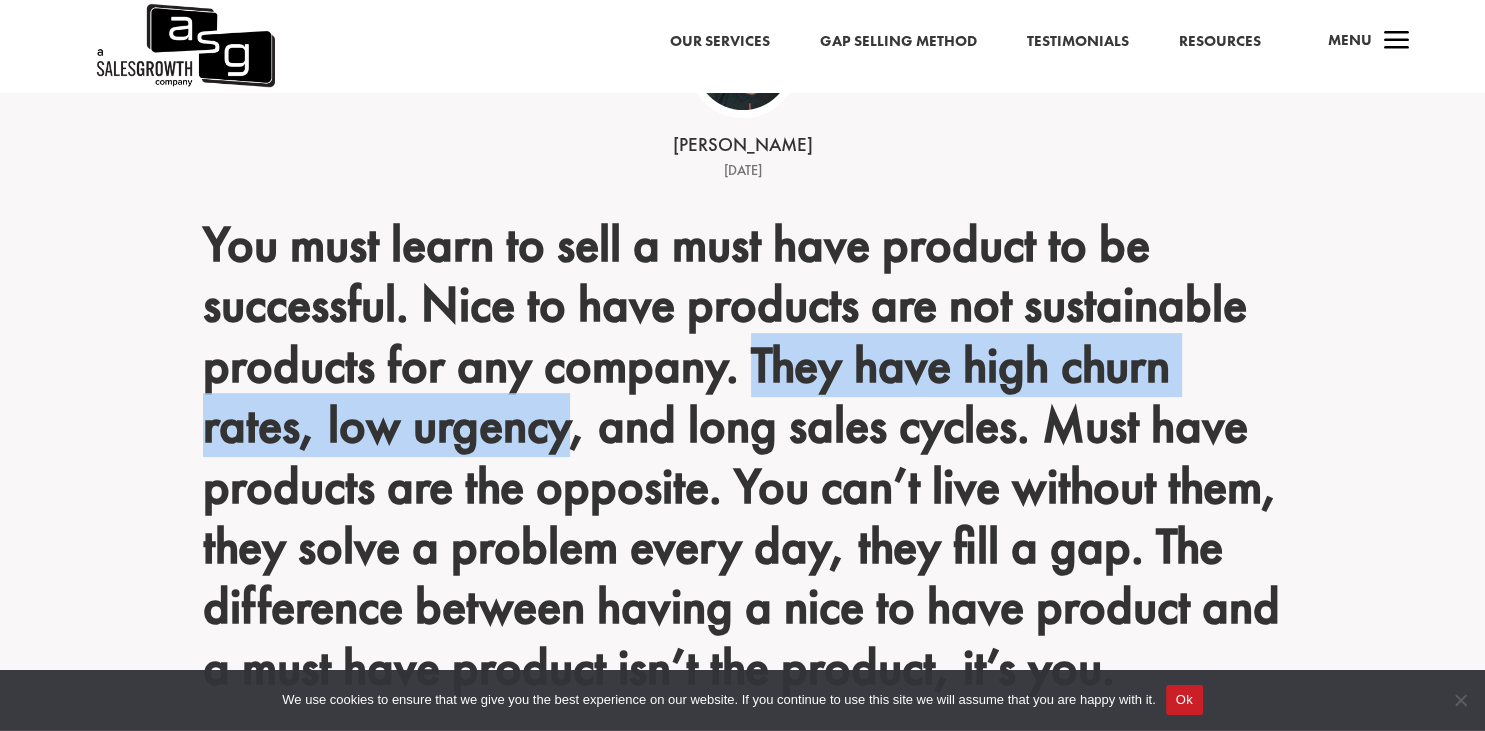 drag, startPoint x: 1030, startPoint y: 359, endPoint x: 659, endPoint y: 399, distance: 373.15012 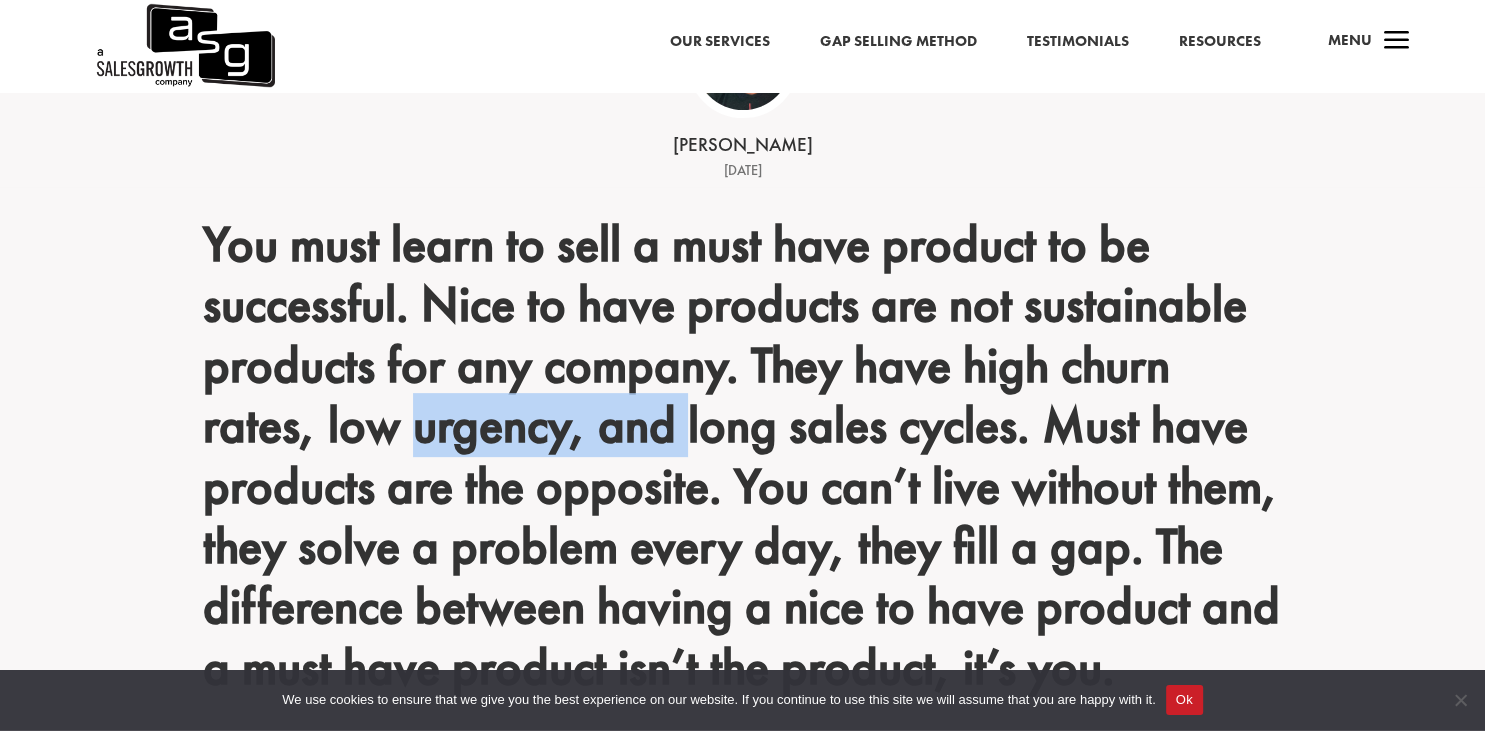 drag, startPoint x: 659, startPoint y: 399, endPoint x: 916, endPoint y: 398, distance: 257.00195 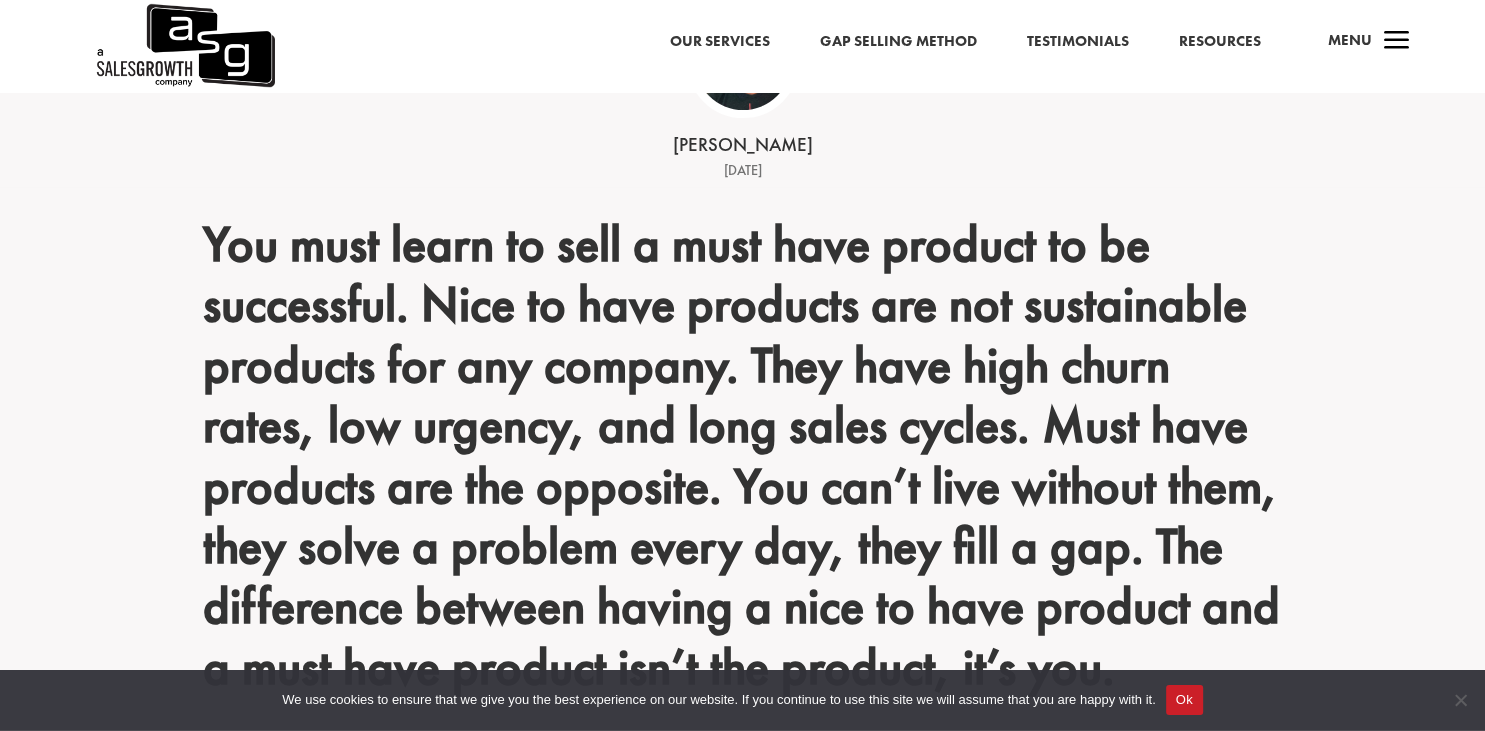 click on "You must learn to sell a must have product to be successful. Nice to have products are not sustainable products for any company. They have high churn rates, low urgency, and long sales cycles. Must have products are the opposite. You can’t live without them, they solve a problem every day, they fill a gap. The difference between having a nice to have product and a must have product isn’t the product, it’s you." at bounding box center [743, 461] 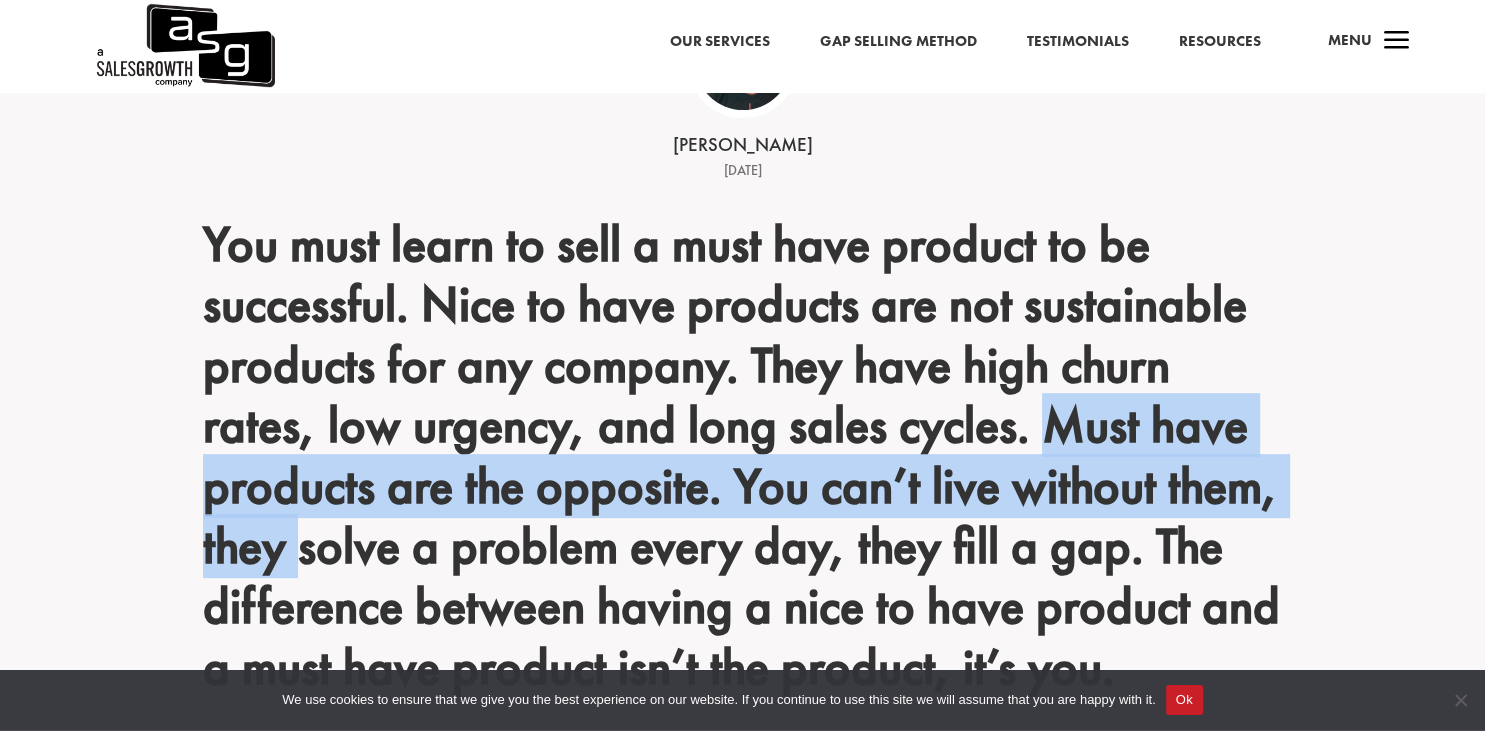 drag, startPoint x: 375, startPoint y: 467, endPoint x: 701, endPoint y: 557, distance: 338.19522 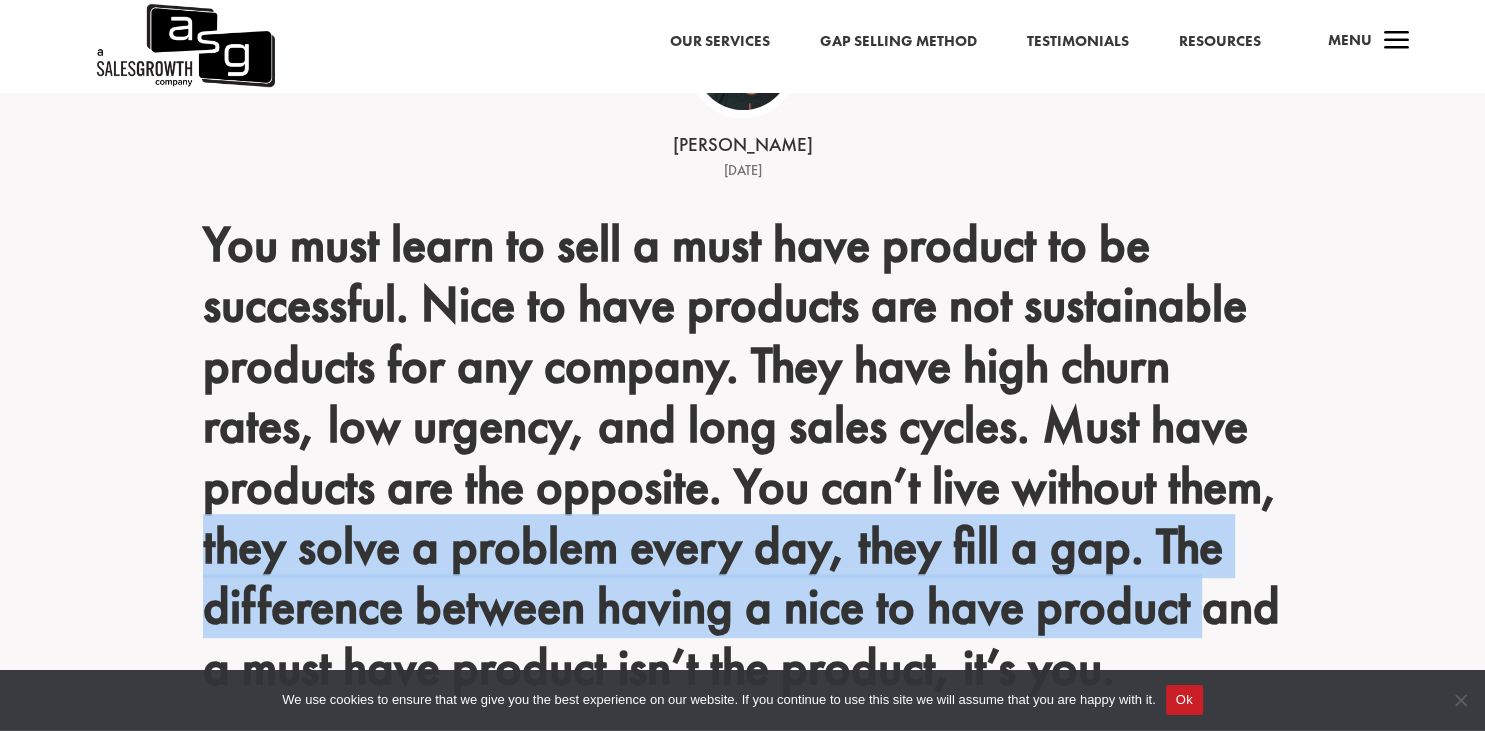 drag, startPoint x: 701, startPoint y: 557, endPoint x: 546, endPoint y: 632, distance: 172.19176 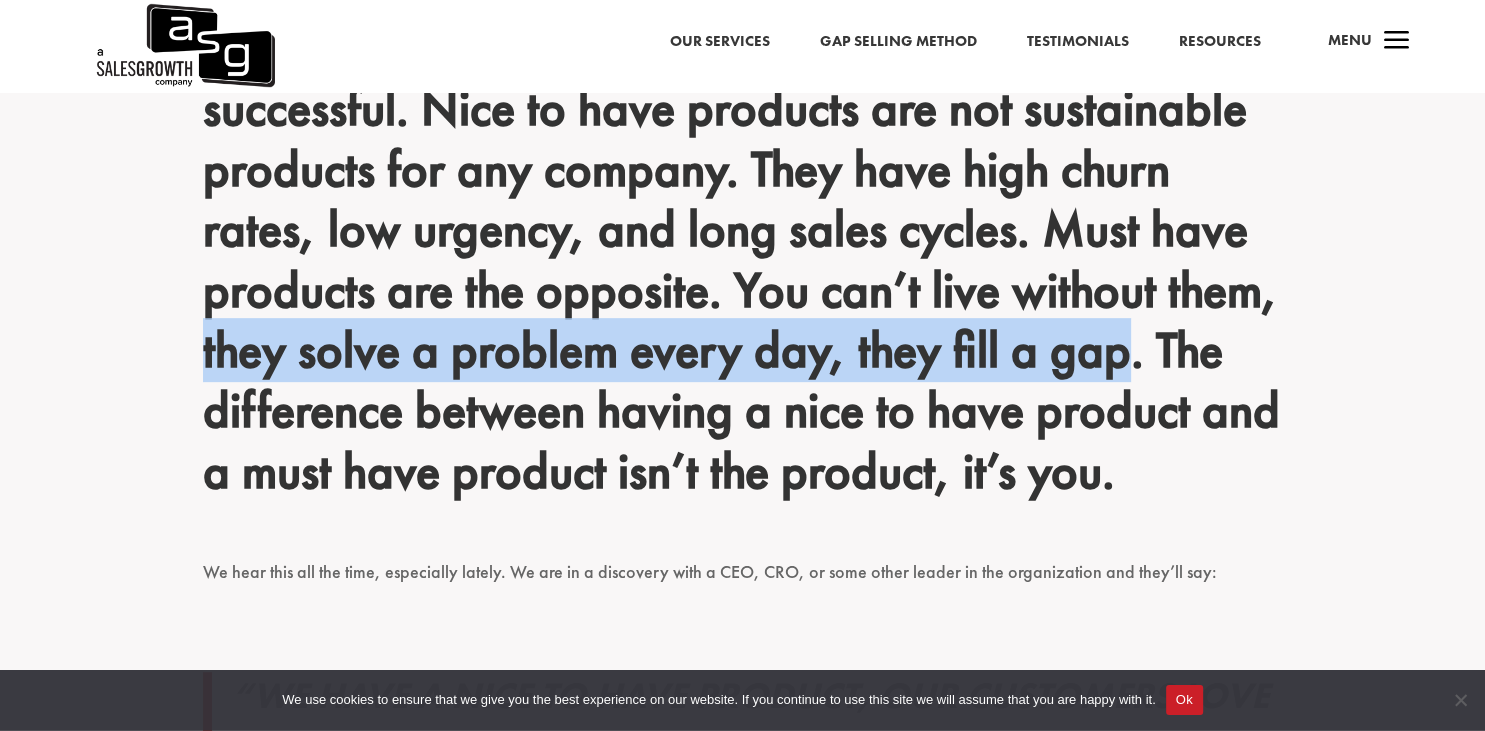 scroll, scrollTop: 786, scrollLeft: 0, axis: vertical 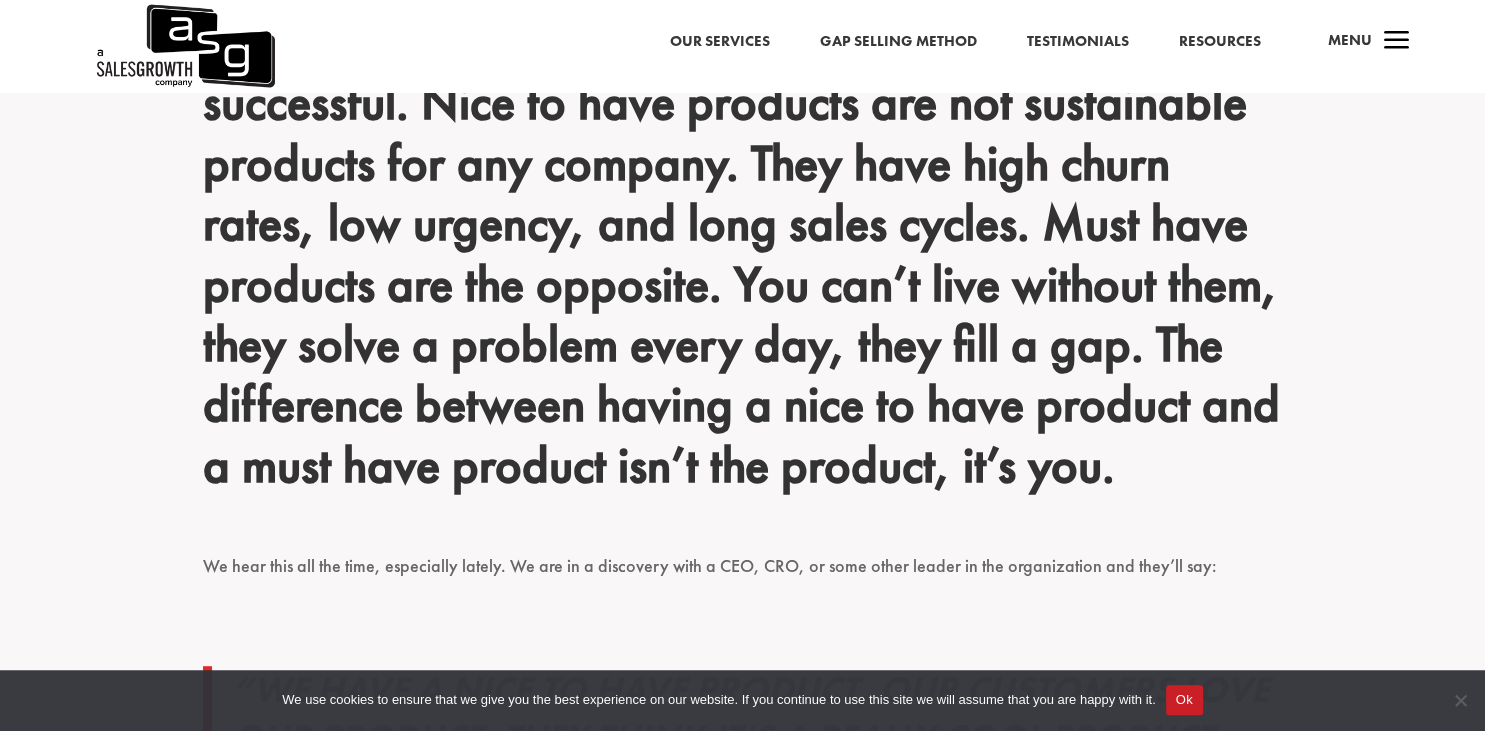 click on "You must learn to sell a must have product to be successful. Nice to have products are not sustainable products for any company. They have high churn rates, low urgency, and long sales cycles. Must have products are the opposite. You can’t live without them, they solve a problem every day, they fill a gap. The difference between having a nice to have product and a must have product isn’t the product, it’s you." at bounding box center (743, 259) 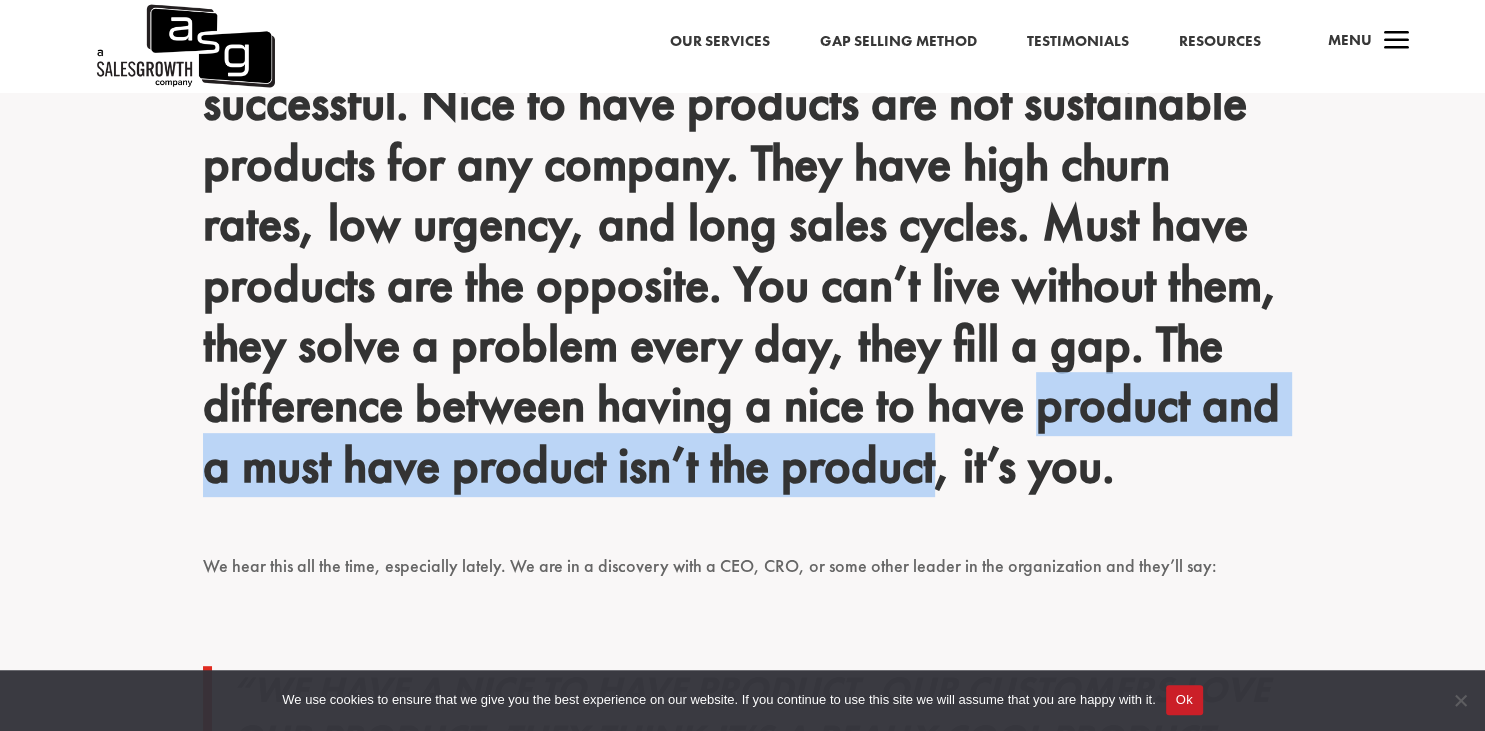 drag, startPoint x: 655, startPoint y: 469, endPoint x: 446, endPoint y: 528, distance: 217.16814 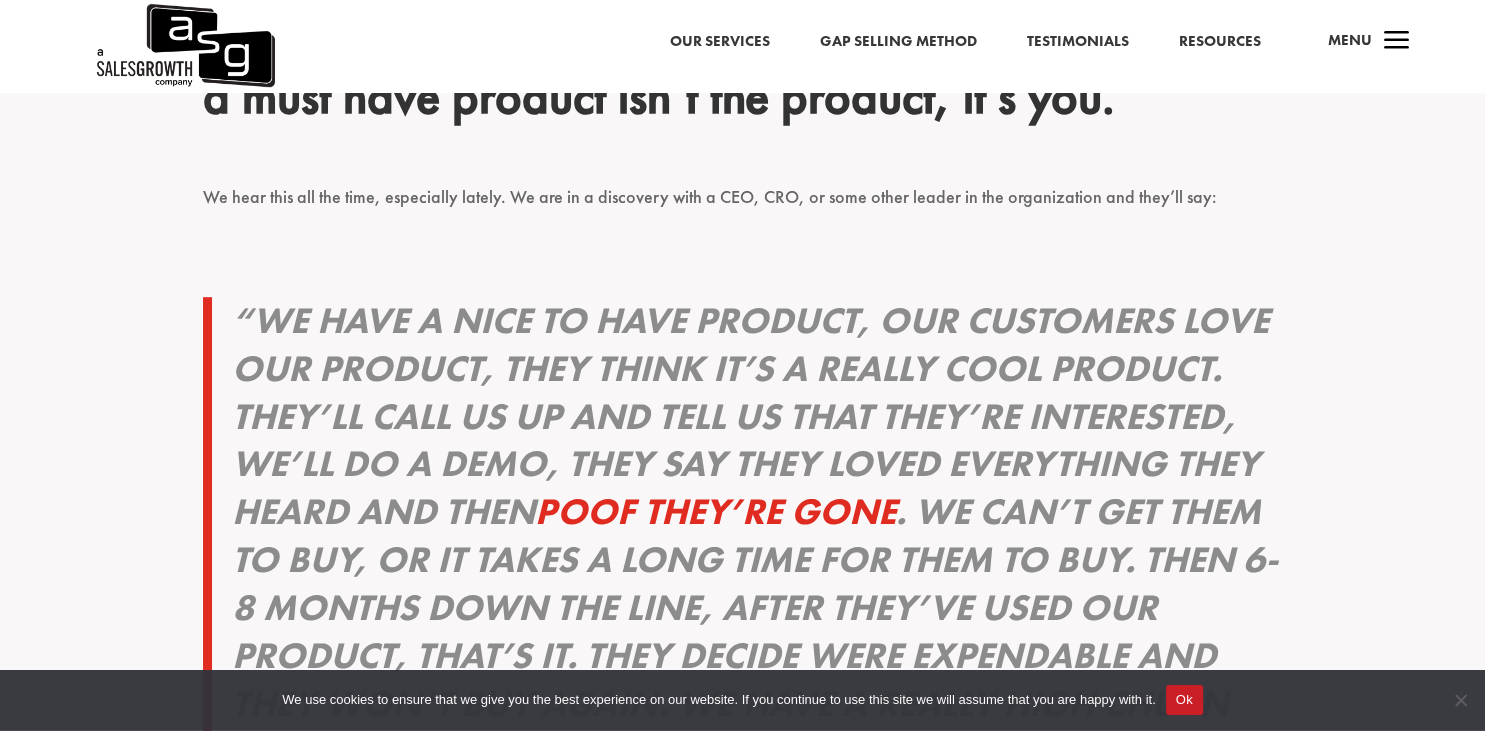 scroll, scrollTop: 1165, scrollLeft: 0, axis: vertical 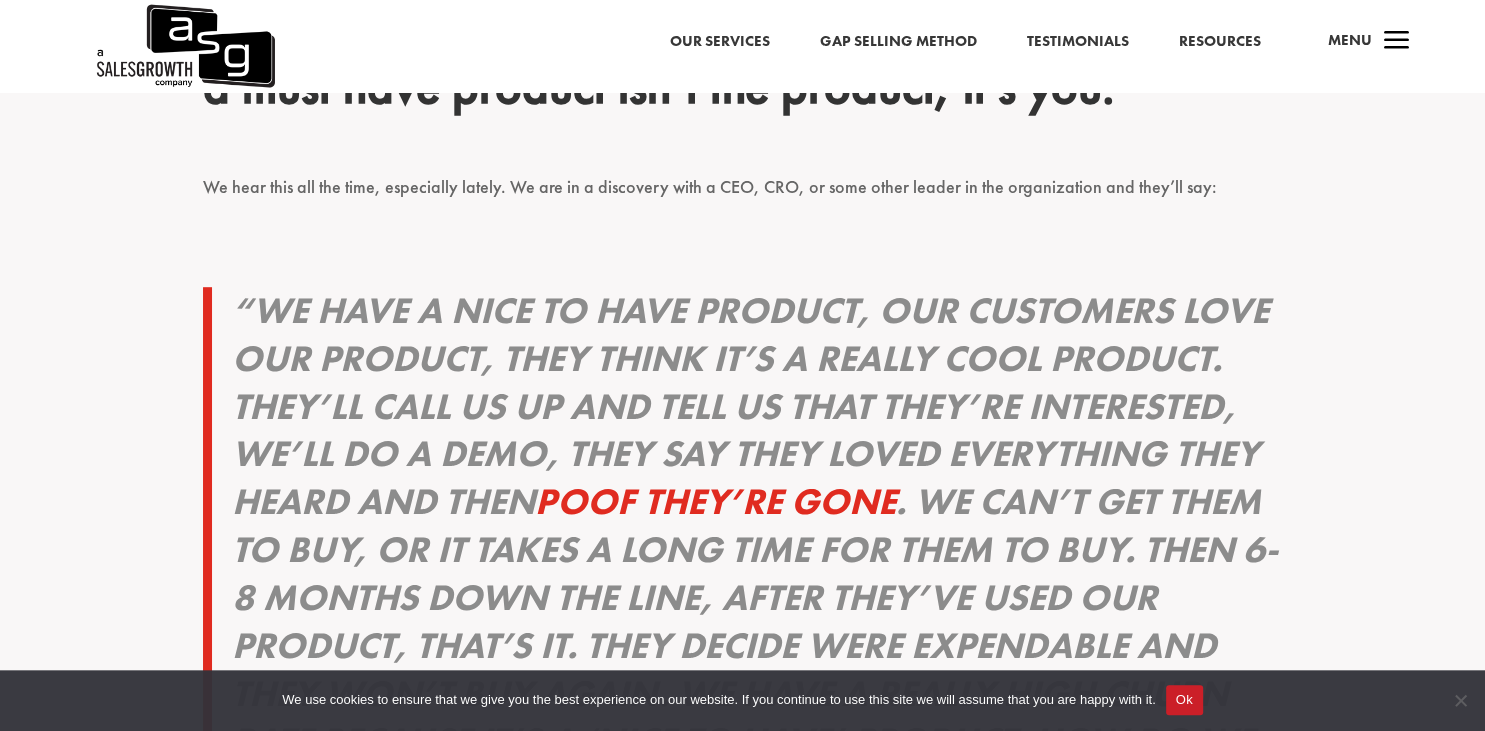 click on "“We have a nice to have product, our customers love our product, they think it’s a really cool product. They’ll call us up and tell us that they’re interested, we’ll do a demo, they say they loved everything they heard and then  poof they’re gone . We can’t get them to buy, or it takes a long time for them to buy. Then 6-8 months down the line, after they’ve used our product, that’s it. They decide were expendable and they won’t buy again. We have a really high churn rate because it’s a ‘nice to have’ product. How do we create urgency, how do we take our product from [GEOGRAPHIC_DATA] to have to must have?”" at bounding box center (757, 579) 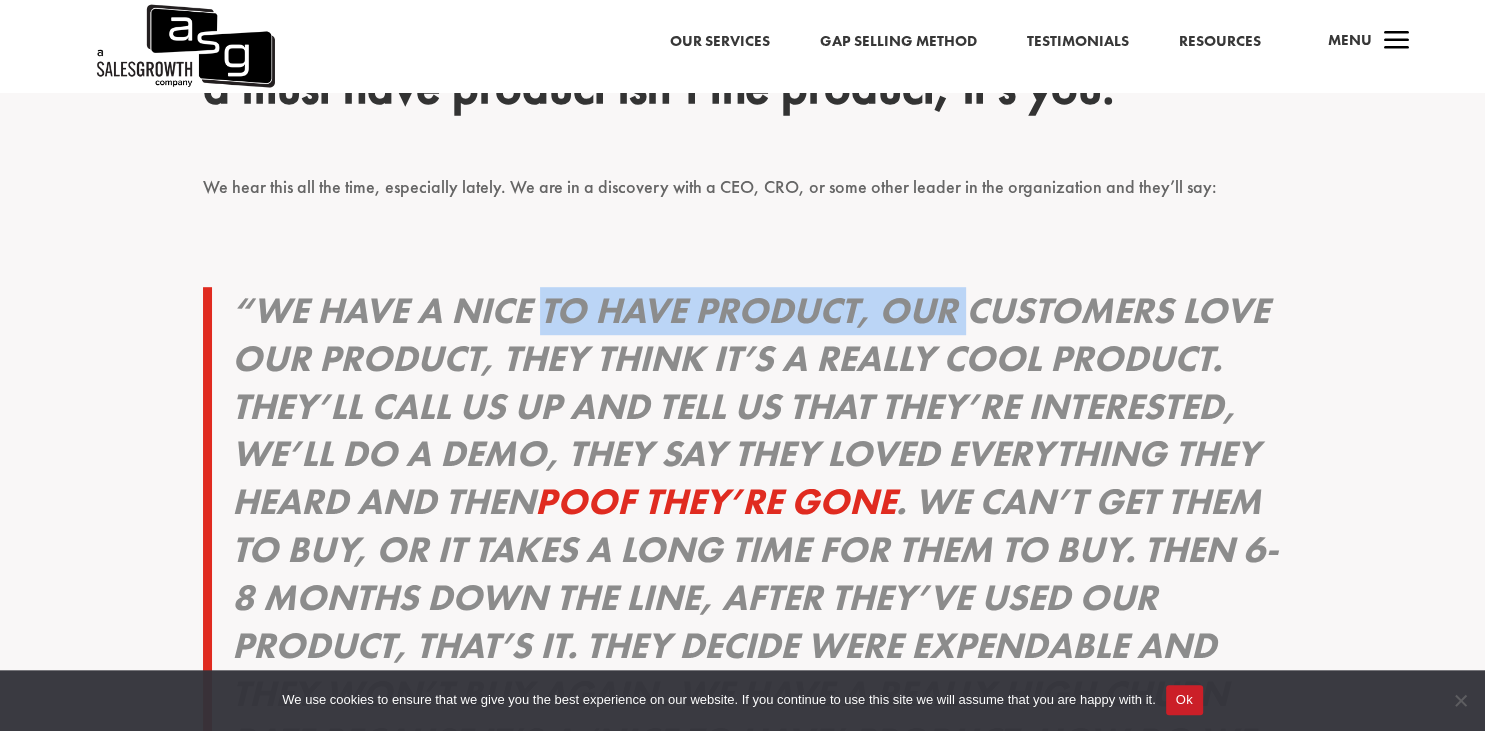 drag, startPoint x: 581, startPoint y: 372, endPoint x: 931, endPoint y: 348, distance: 350.8219 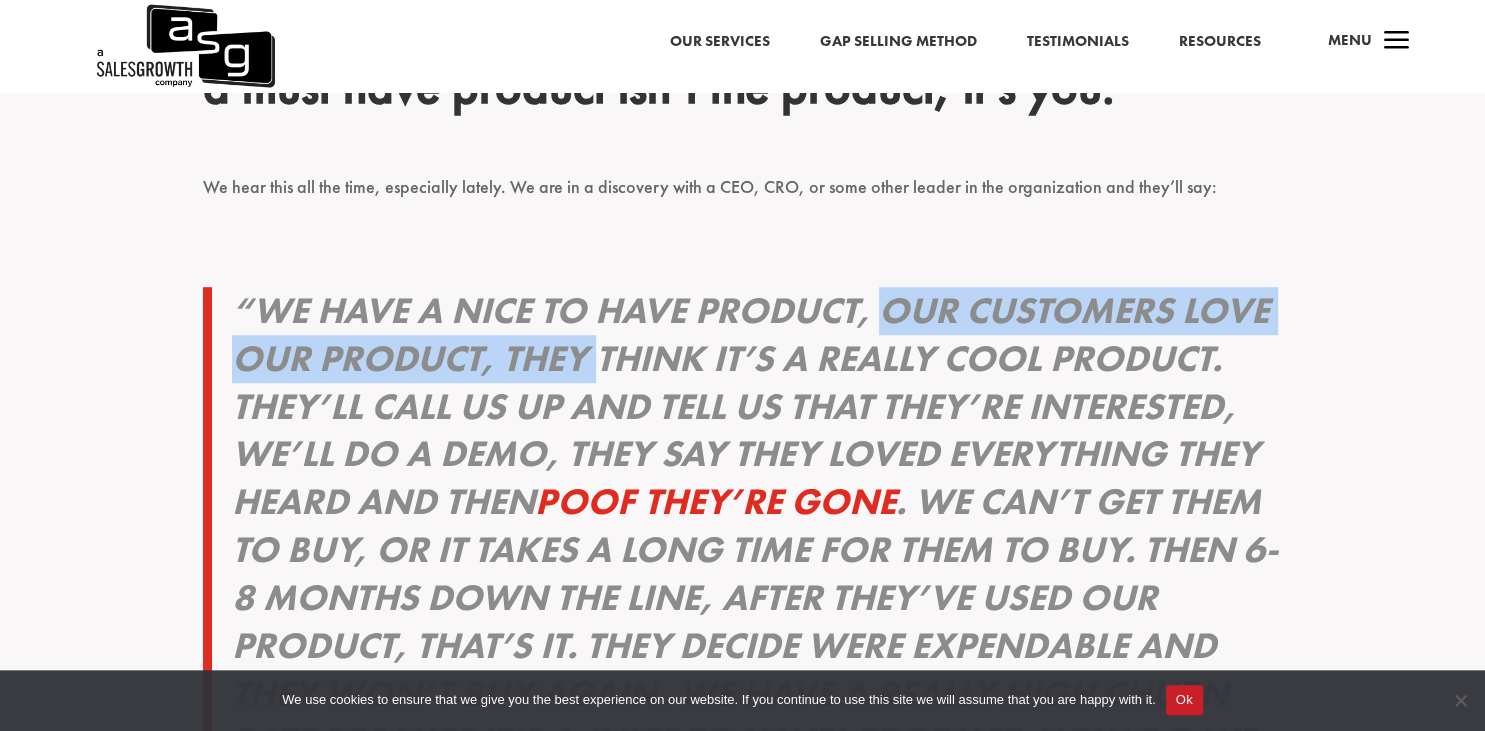 drag, startPoint x: 931, startPoint y: 348, endPoint x: 651, endPoint y: 407, distance: 286.14856 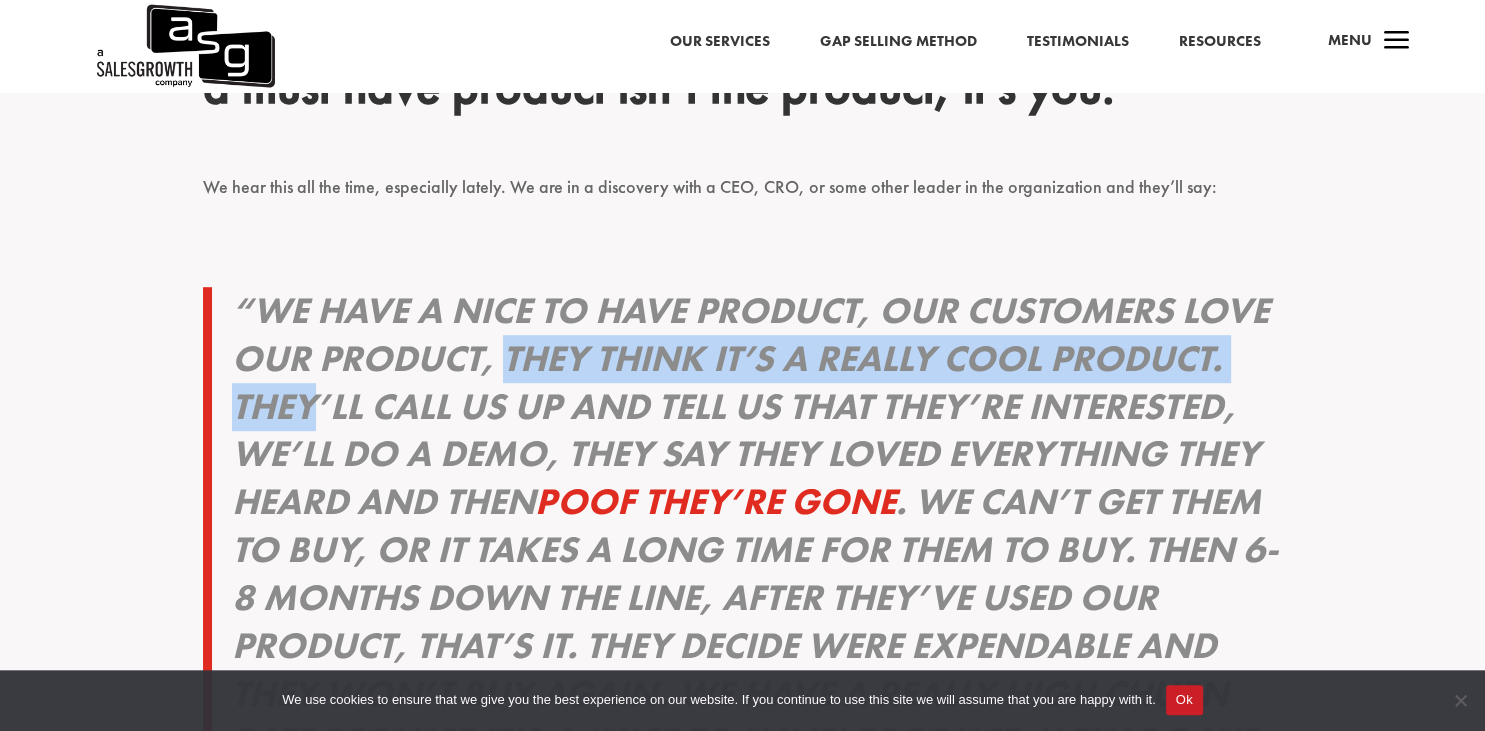 drag, startPoint x: 651, startPoint y: 407, endPoint x: 445, endPoint y: 457, distance: 211.98112 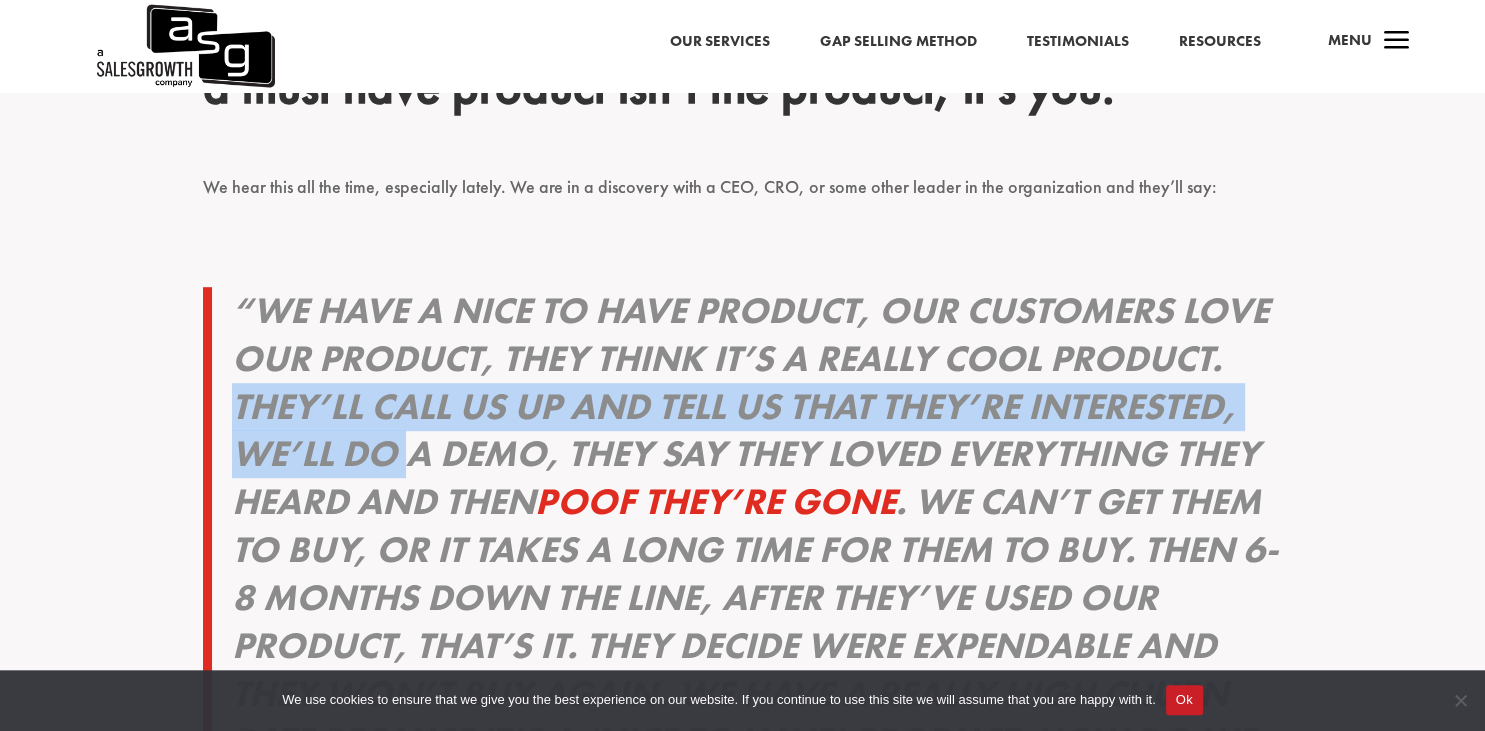 drag, startPoint x: 445, startPoint y: 457, endPoint x: 589, endPoint y: 513, distance: 154.50566 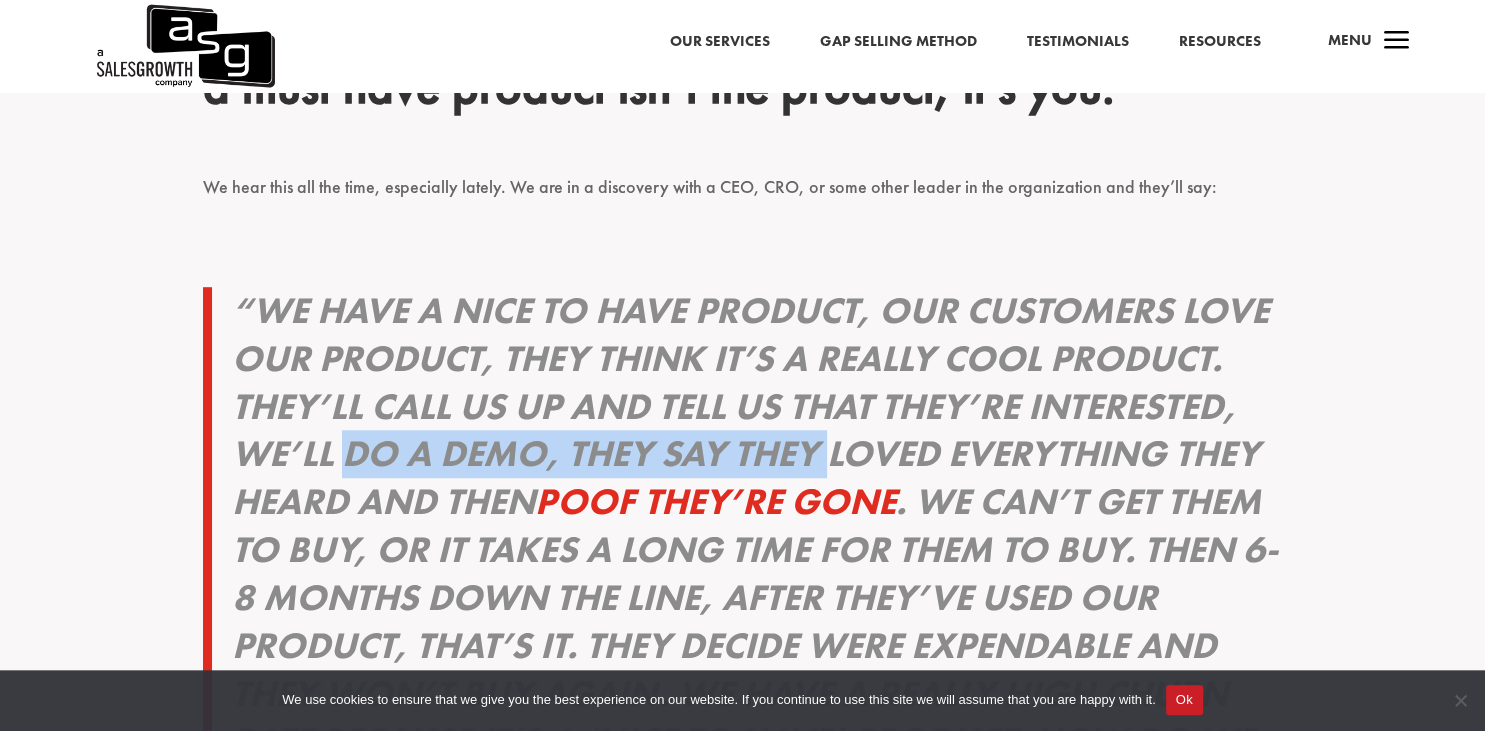 drag, startPoint x: 589, startPoint y: 513, endPoint x: 1017, endPoint y: 516, distance: 428.01053 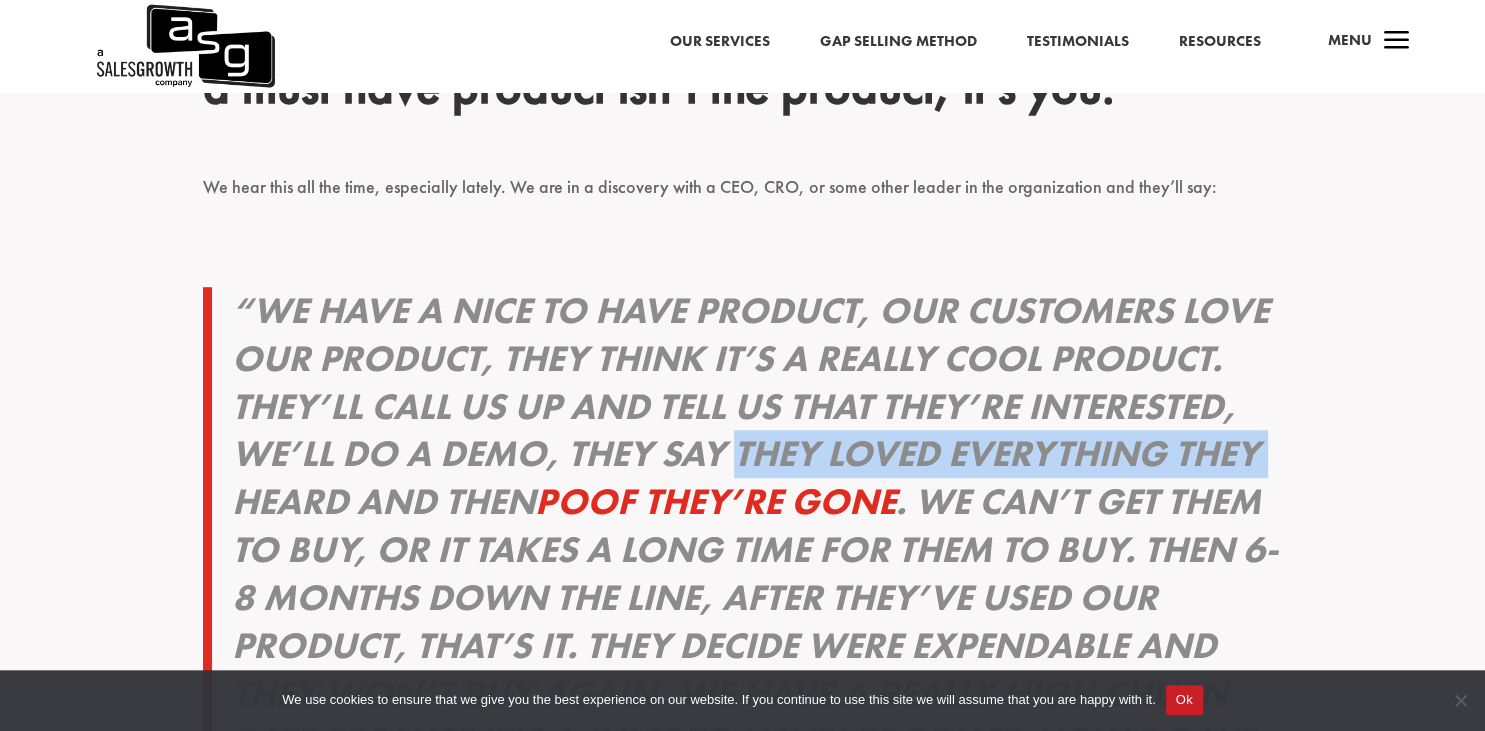 drag, startPoint x: 1017, startPoint y: 516, endPoint x: 556, endPoint y: 570, distance: 464.15192 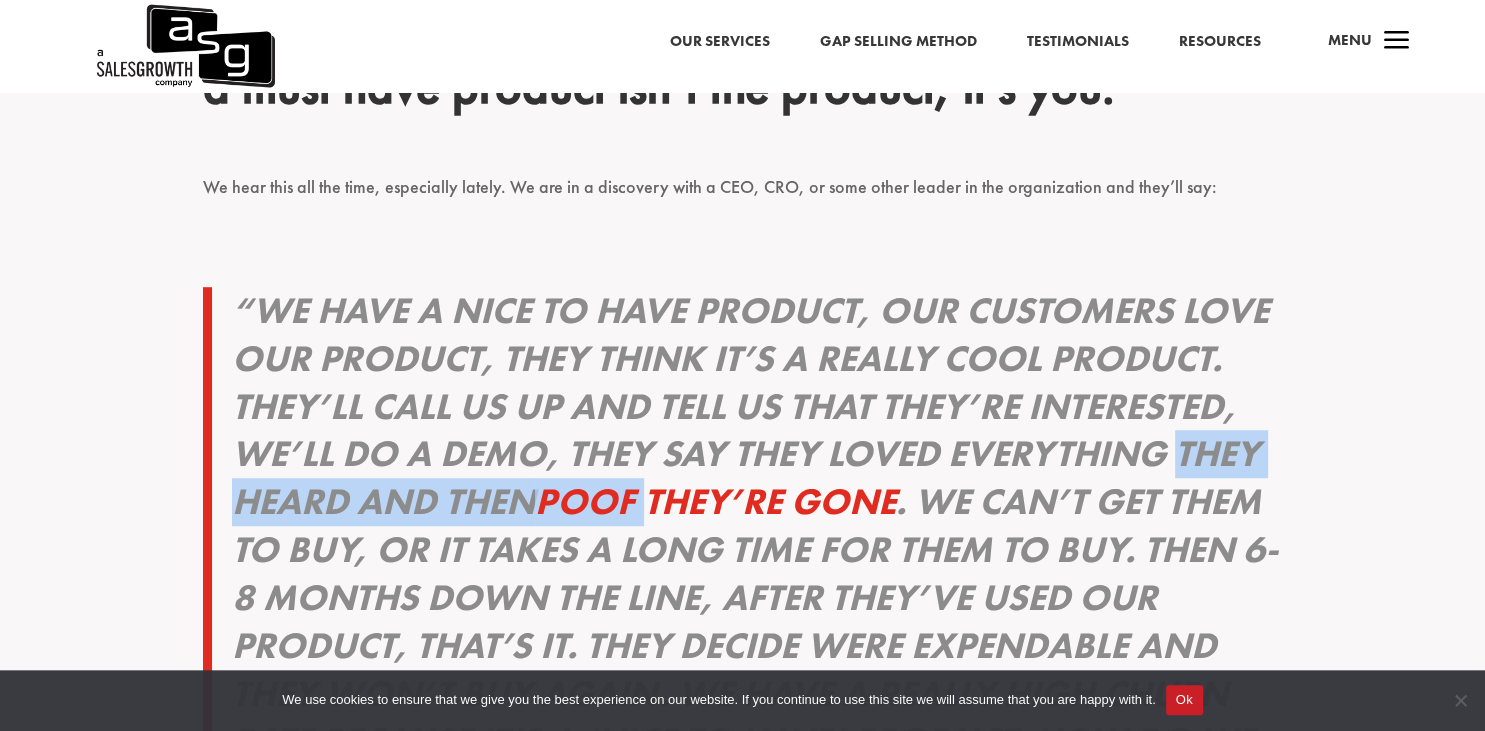 drag, startPoint x: 556, startPoint y: 570, endPoint x: 975, endPoint y: 557, distance: 419.20163 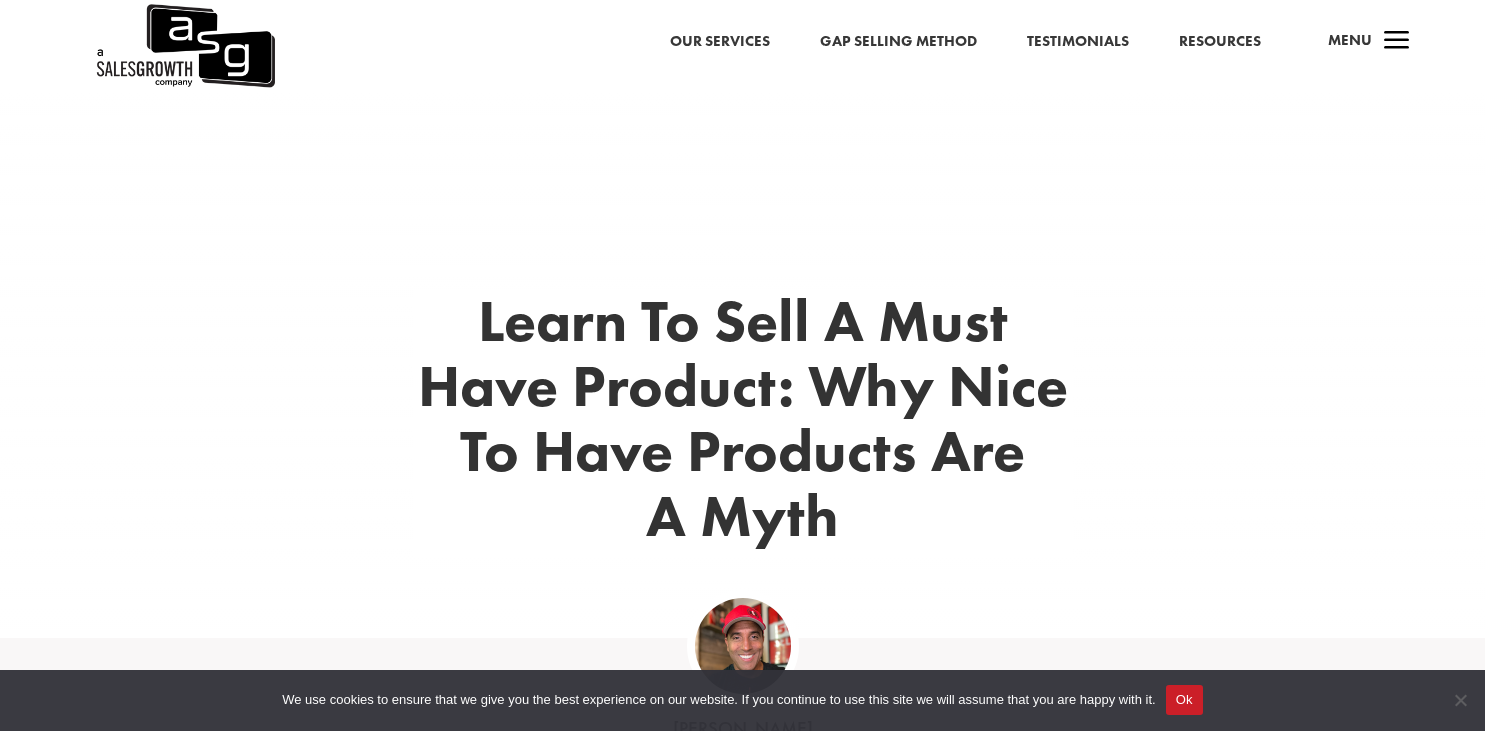 scroll, scrollTop: 1331, scrollLeft: 0, axis: vertical 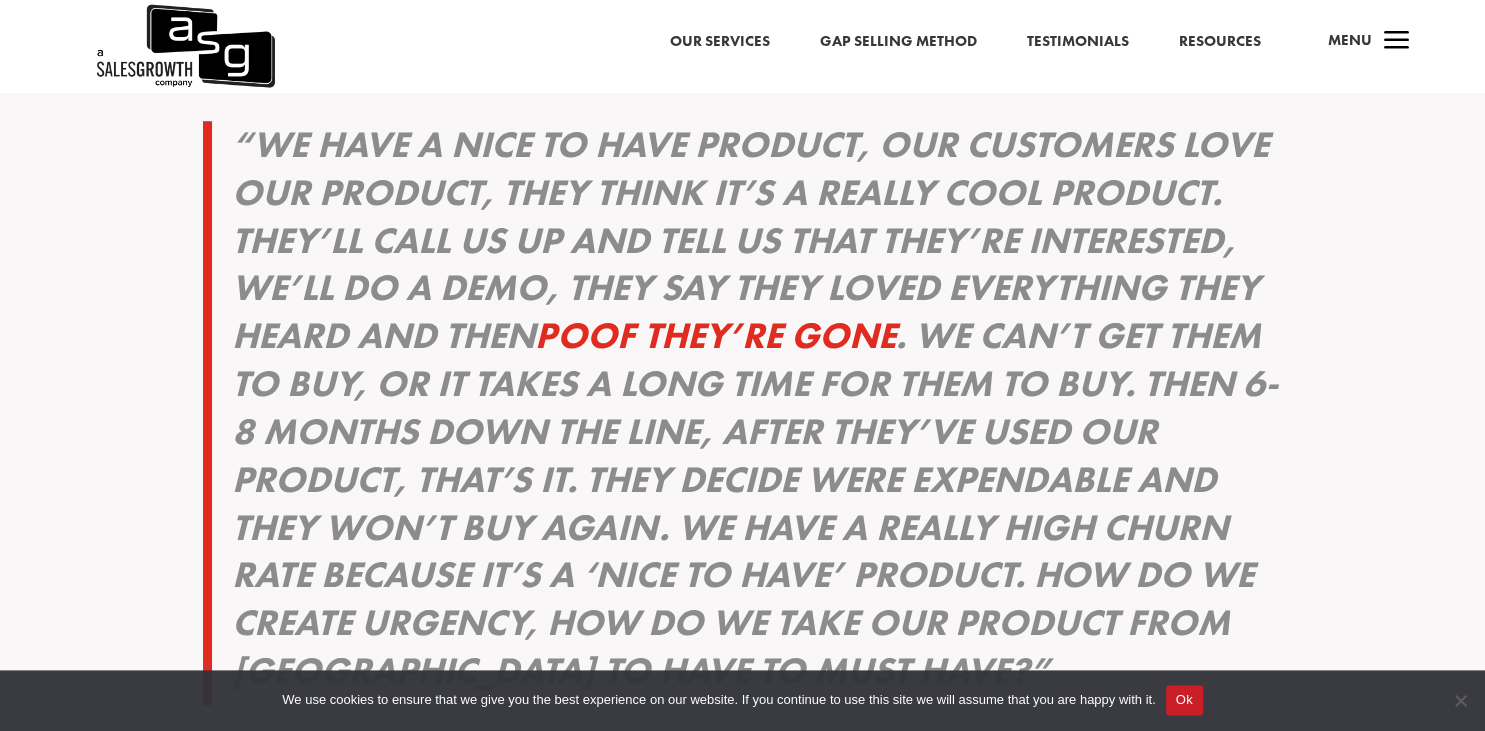 click on "“We have a nice to have product, our customers love our product, they think it’s a really cool product. They’ll call us up and tell us that they’re interested, we’ll do a demo, they say they loved everything they heard and then  poof they’re gone . We can’t get them to buy, or it takes a long time for them to buy. Then 6-8 months down the line, after they’ve used our product, that’s it. They decide were expendable and they won’t buy again. We have a really high churn rate because it’s a ‘nice to have’ product. How do we create urgency, how do we take our product from [GEOGRAPHIC_DATA] to have to must have?”" at bounding box center (757, 413) 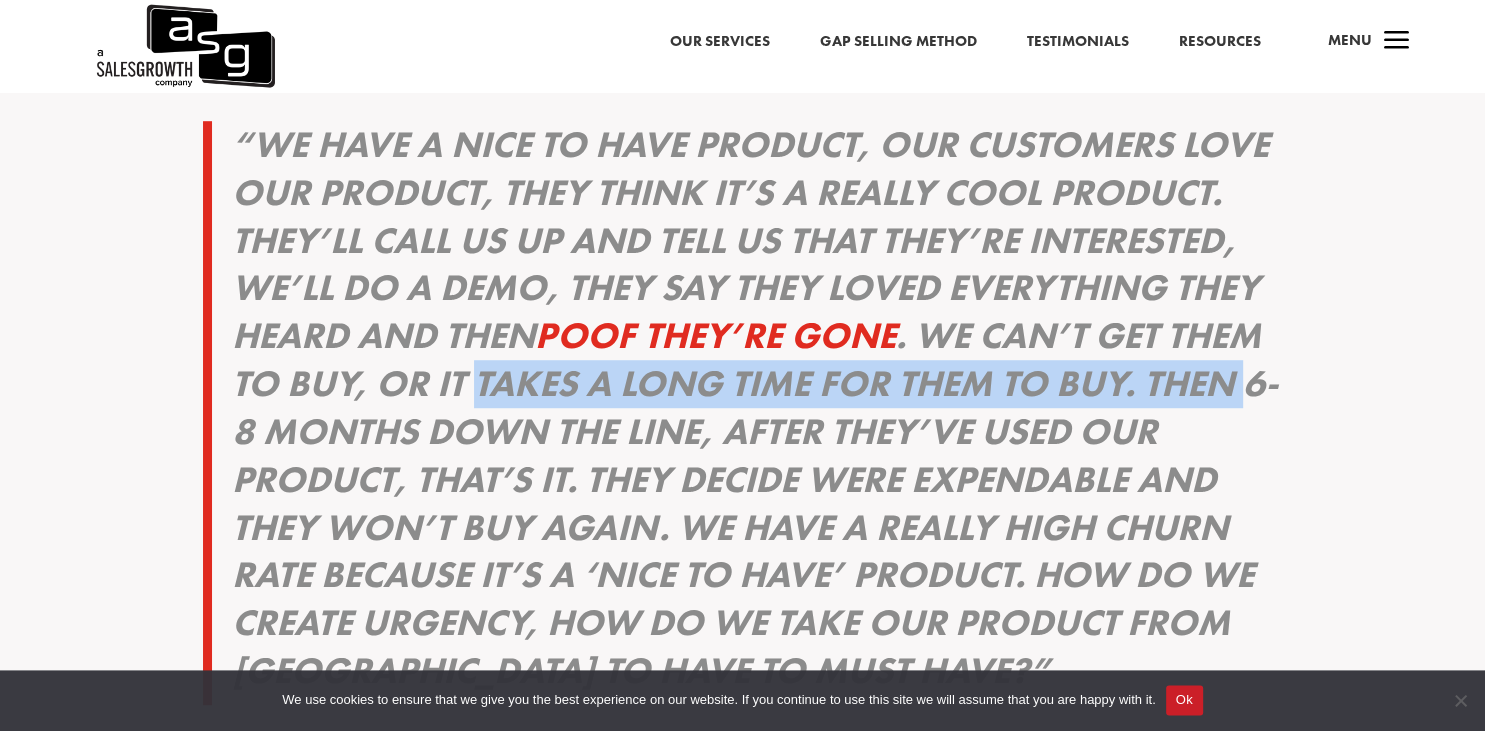 drag, startPoint x: 586, startPoint y: 508, endPoint x: 867, endPoint y: 459, distance: 285.24023 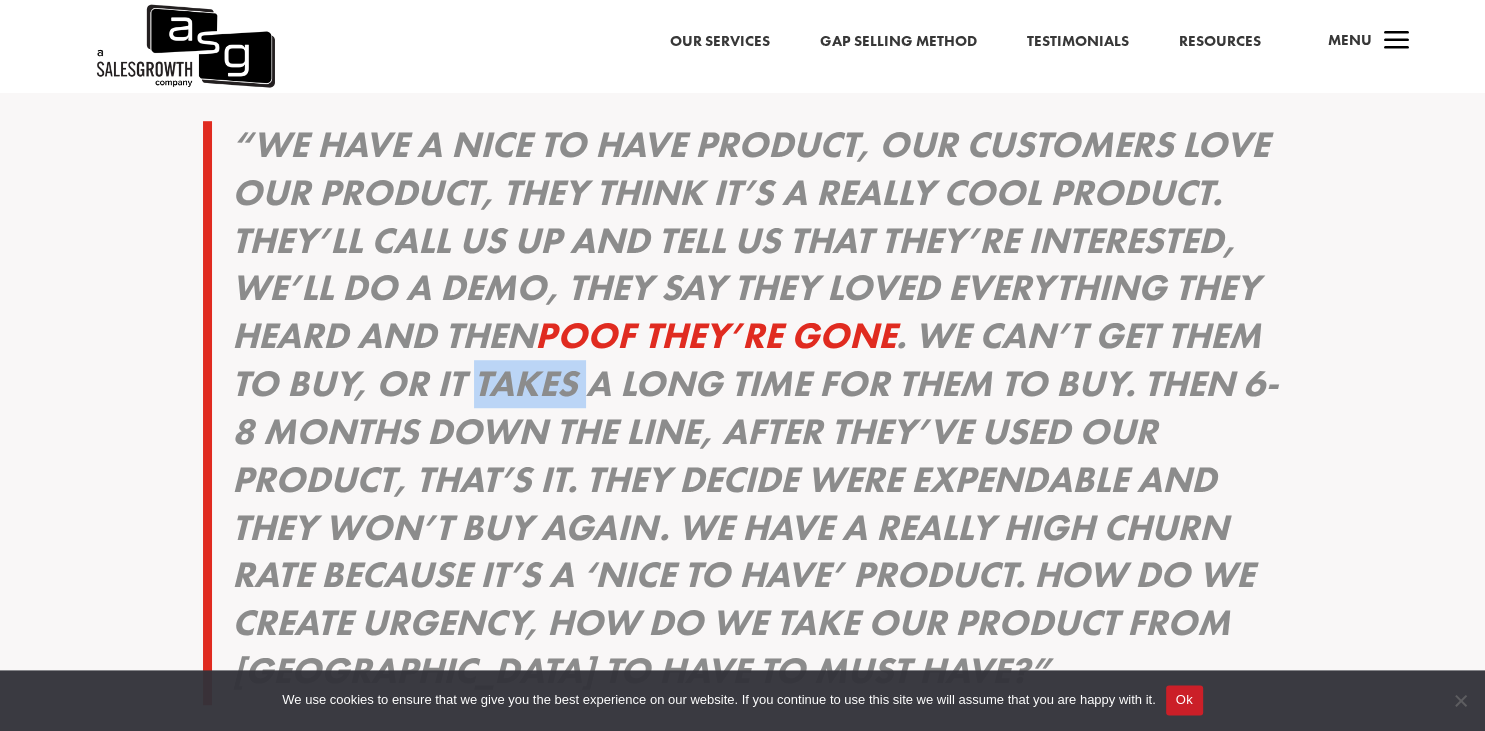 scroll, scrollTop: 0, scrollLeft: 0, axis: both 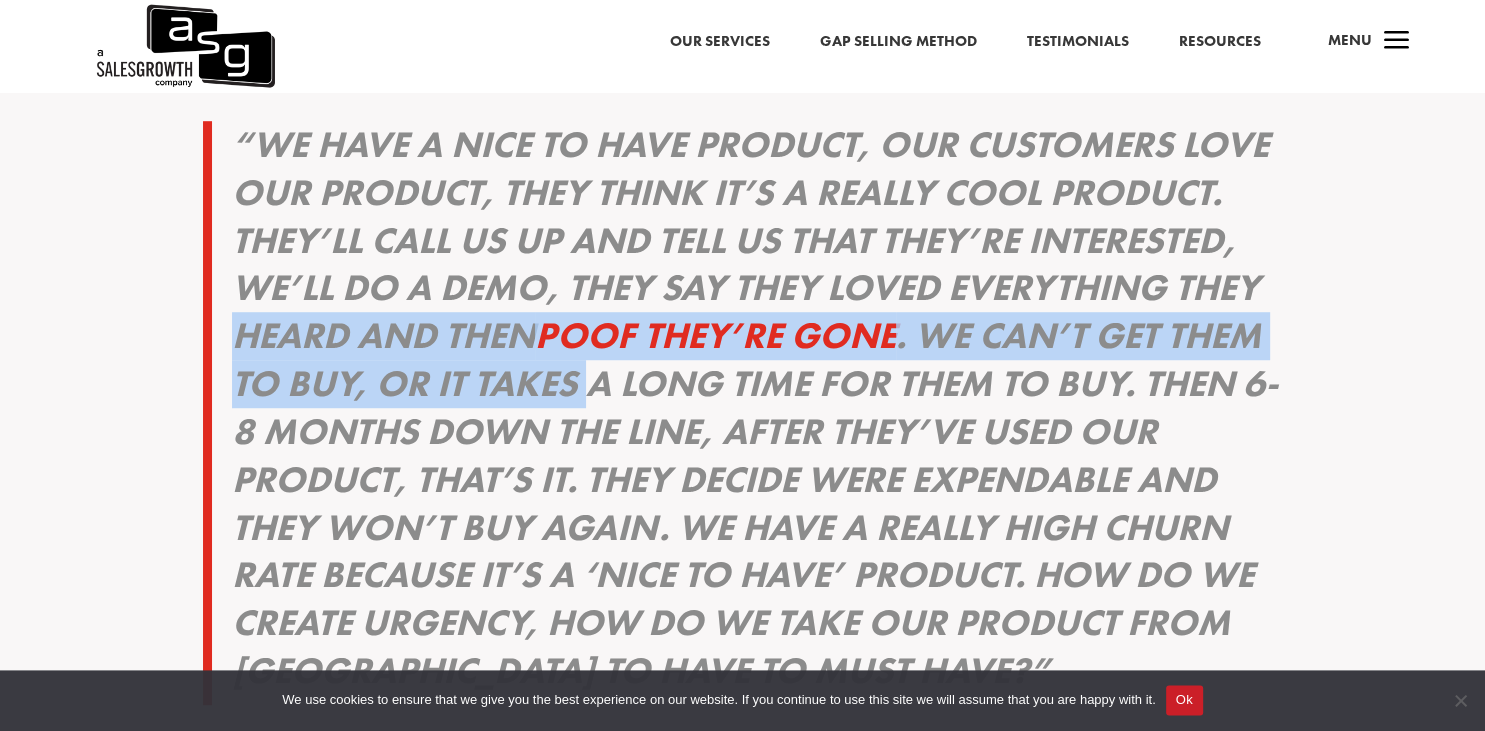 drag, startPoint x: 867, startPoint y: 459, endPoint x: 613, endPoint y: 405, distance: 259.67673 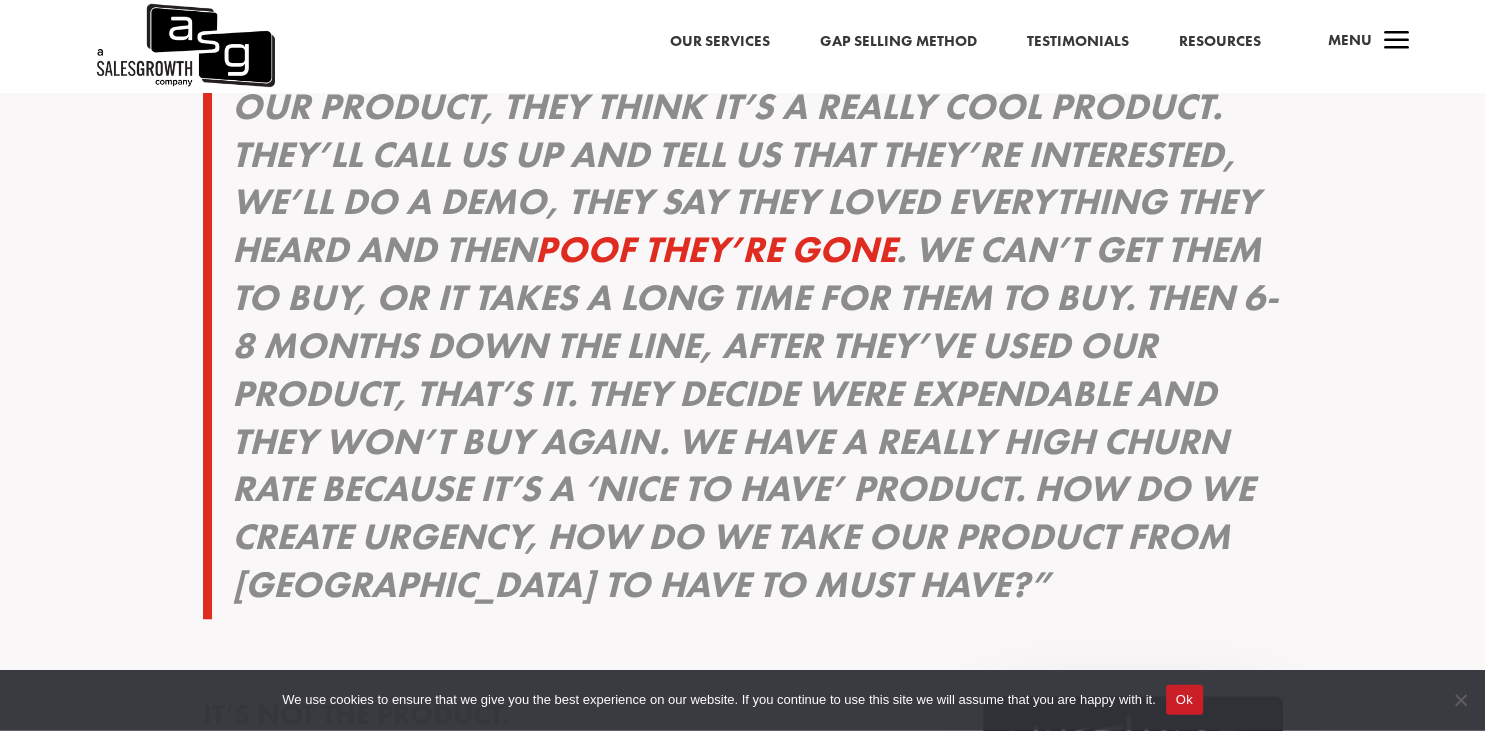 scroll, scrollTop: 1417, scrollLeft: 0, axis: vertical 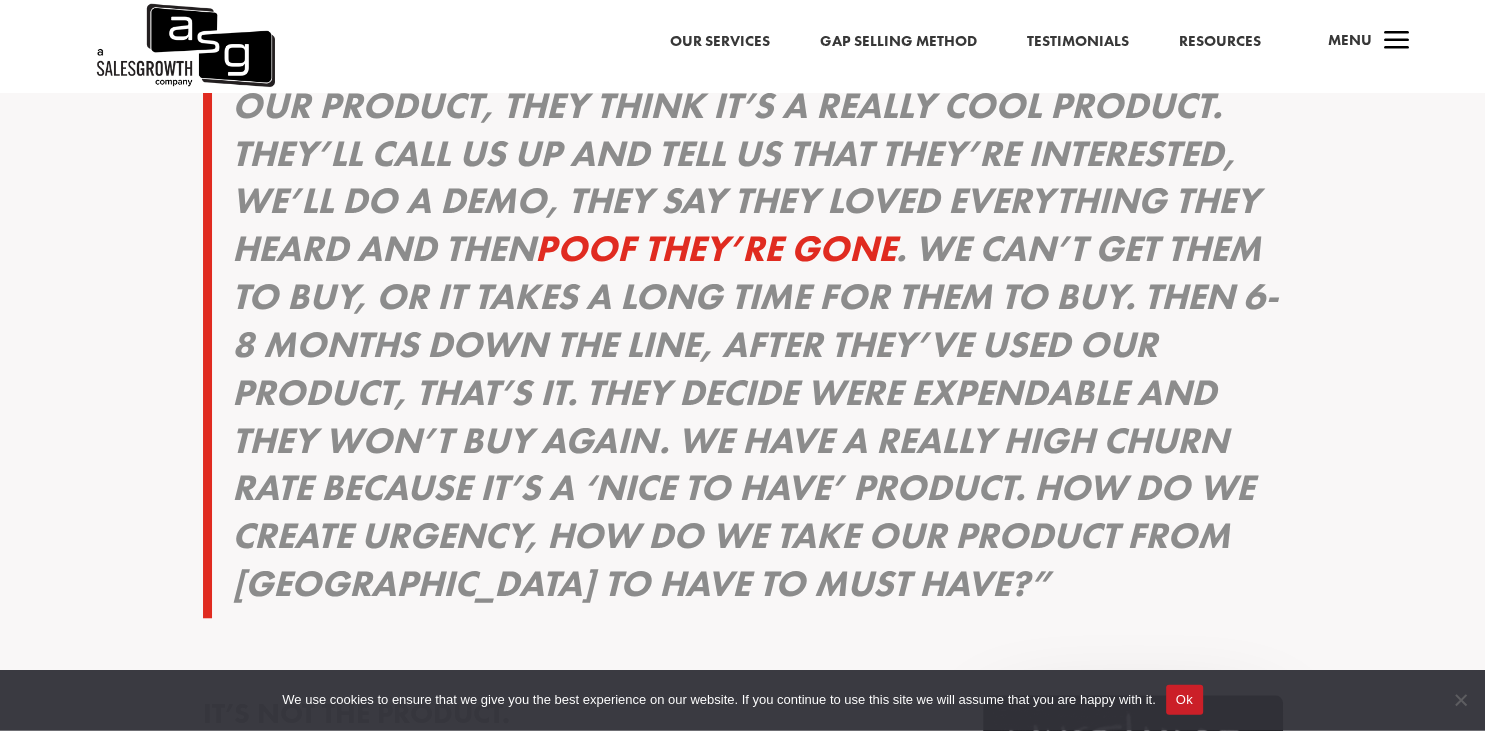 click on "“We have a nice to have product, our customers love our product, they think it’s a really cool product. They’ll call us up and tell us that they’re interested, we’ll do a demo, they say they loved everything they heard and then  poof they’re gone . We can’t get them to buy, or it takes a long time for them to buy. Then 6-8 months down the line, after they’ve used our product, that’s it. They decide were expendable and they won’t buy again. We have a really high churn rate because it’s a ‘nice to have’ product. How do we create urgency, how do we take our product from [GEOGRAPHIC_DATA] to have to must have?”" at bounding box center (757, 327) 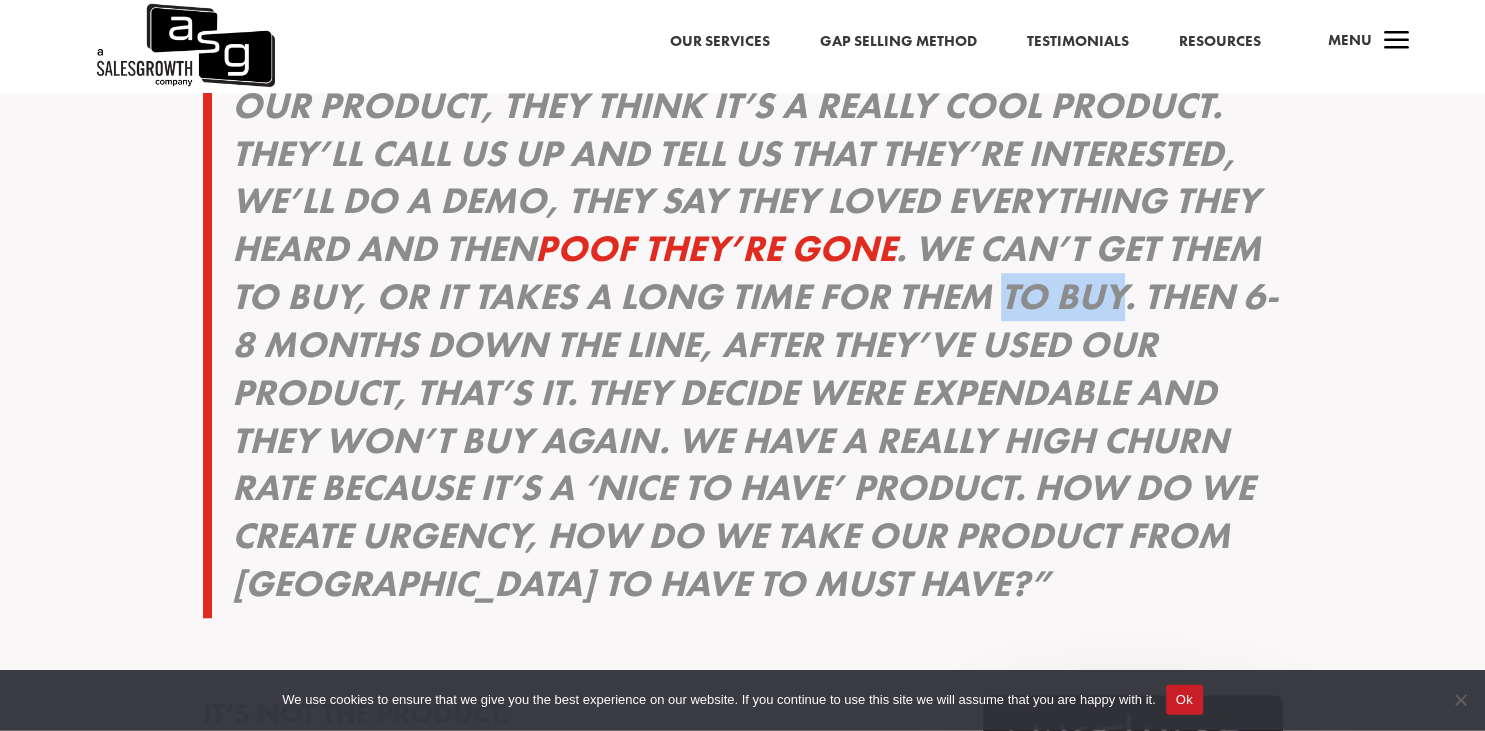 drag, startPoint x: 447, startPoint y: 408, endPoint x: 527, endPoint y: 399, distance: 80.50466 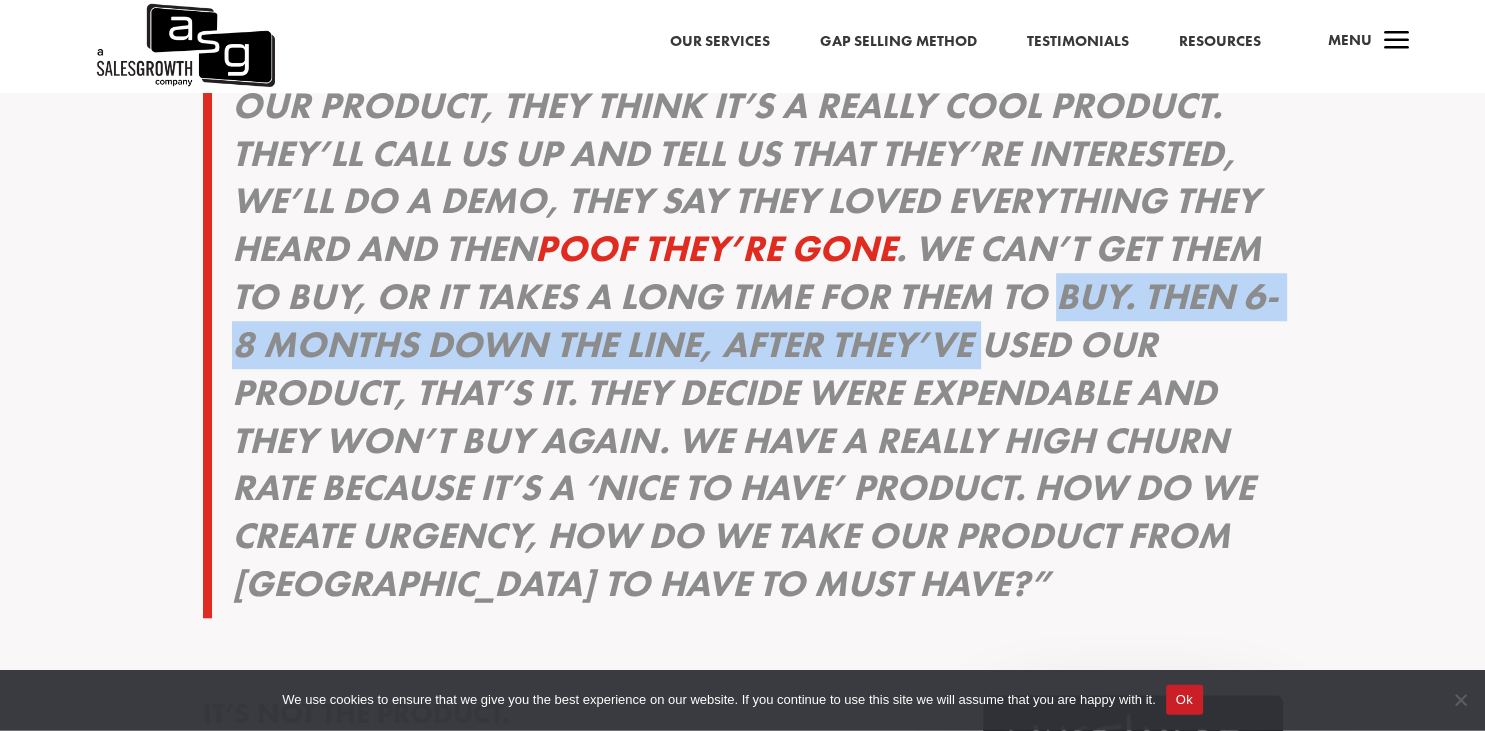 drag, startPoint x: 527, startPoint y: 399, endPoint x: 491, endPoint y: 458, distance: 69.115845 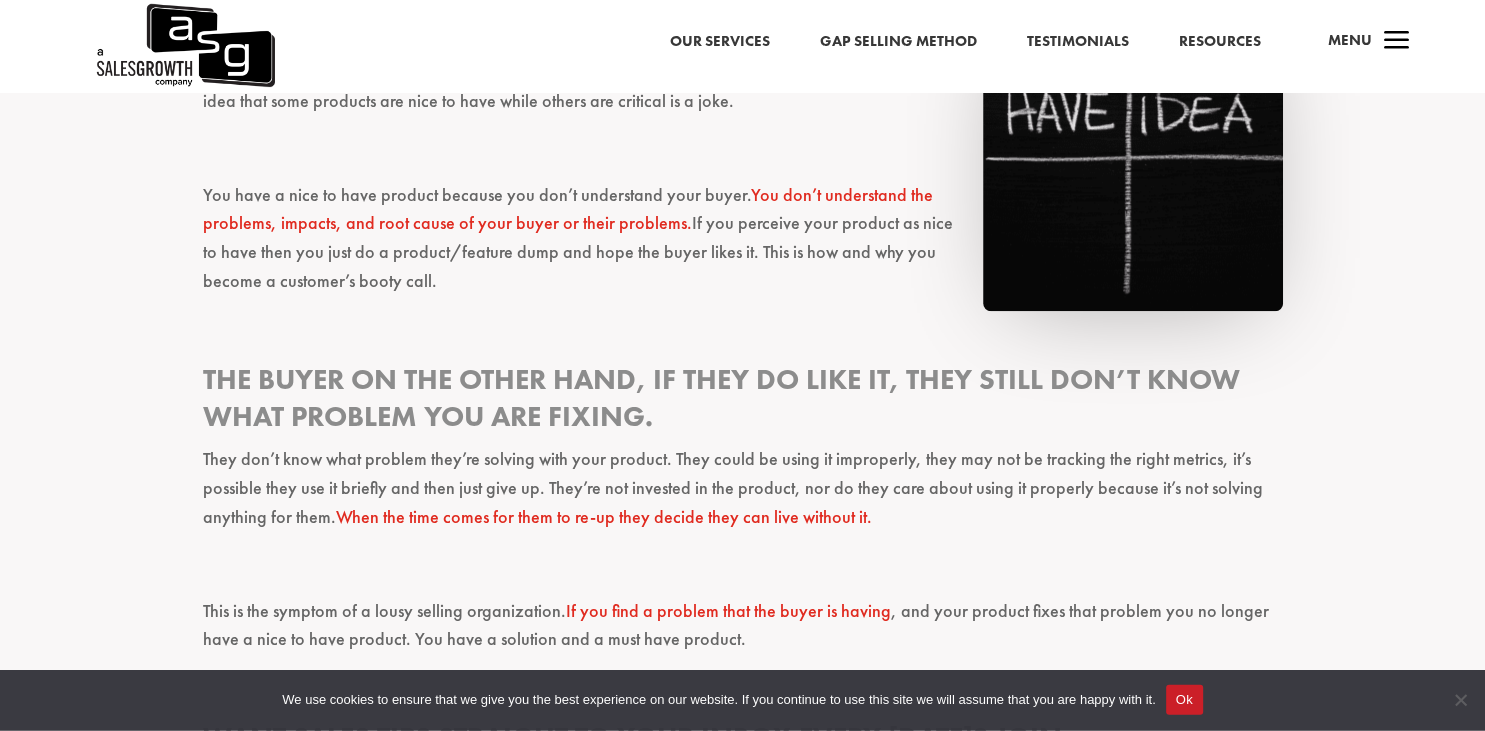 scroll, scrollTop: 2100, scrollLeft: 0, axis: vertical 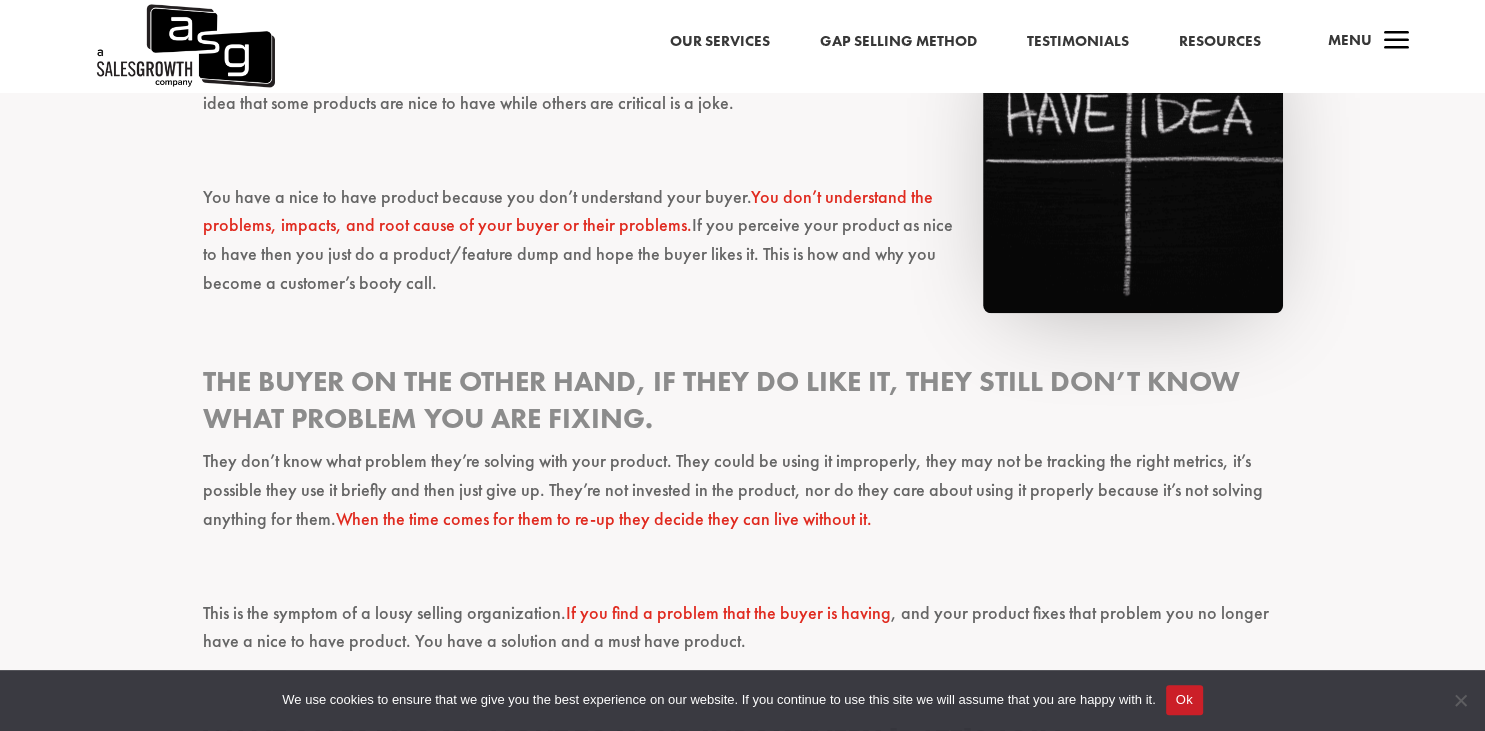 click on "It’s that your sales team sucks, period, bottom line. There is no such thing as a nice to have product. The idea that some products are nice to have while others are critical is a joke." at bounding box center (743, 98) 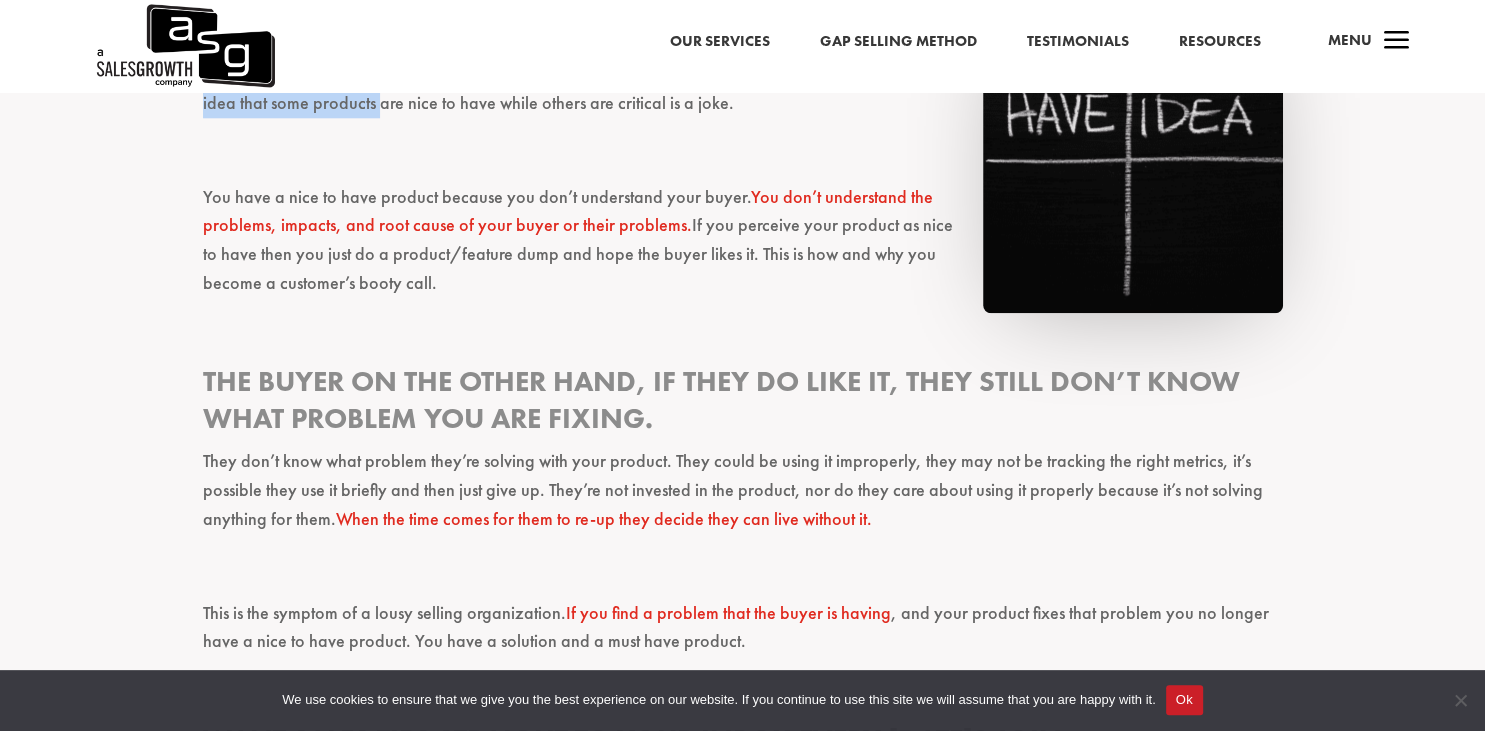 drag, startPoint x: 601, startPoint y: 179, endPoint x: 335, endPoint y: 221, distance: 269.29538 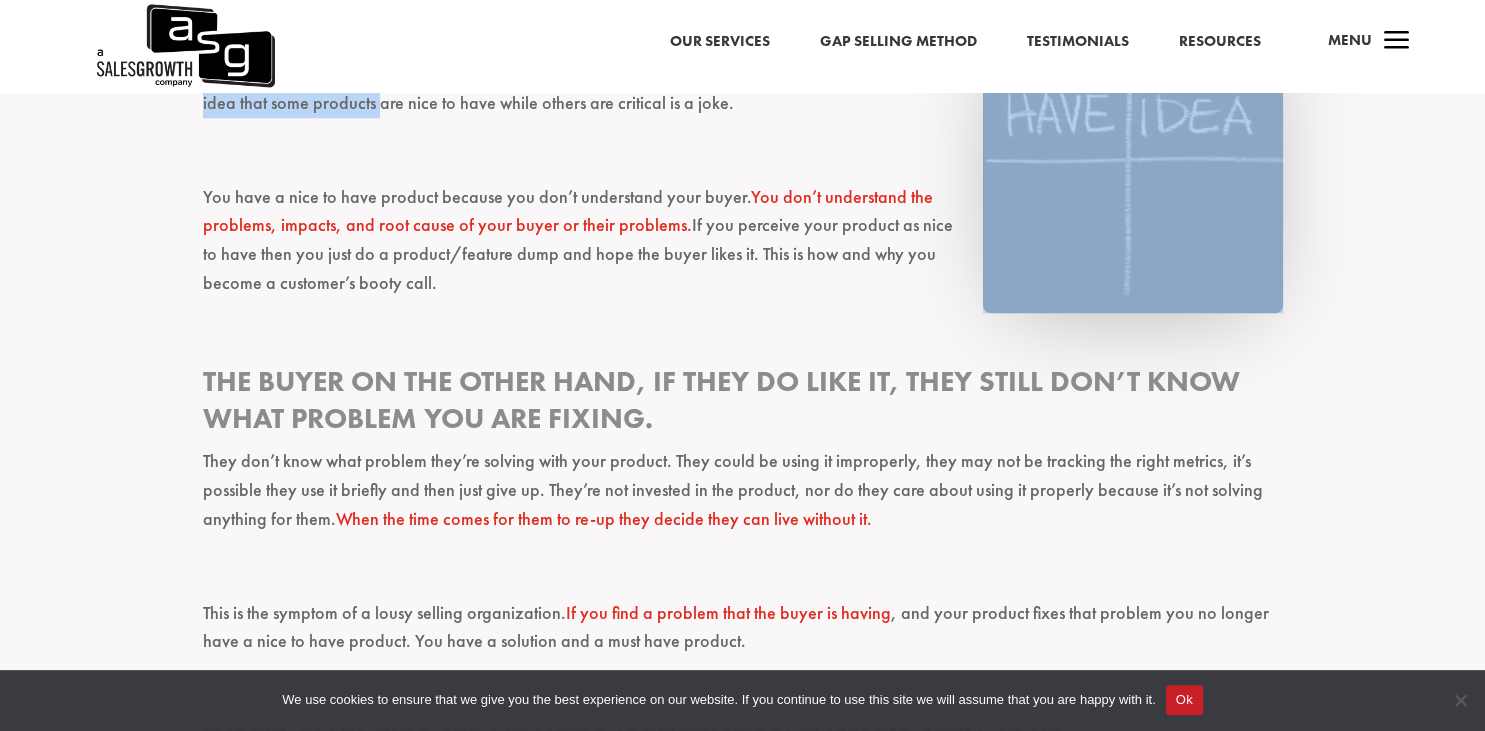 drag, startPoint x: 335, startPoint y: 221, endPoint x: 194, endPoint y: 297, distance: 160.17802 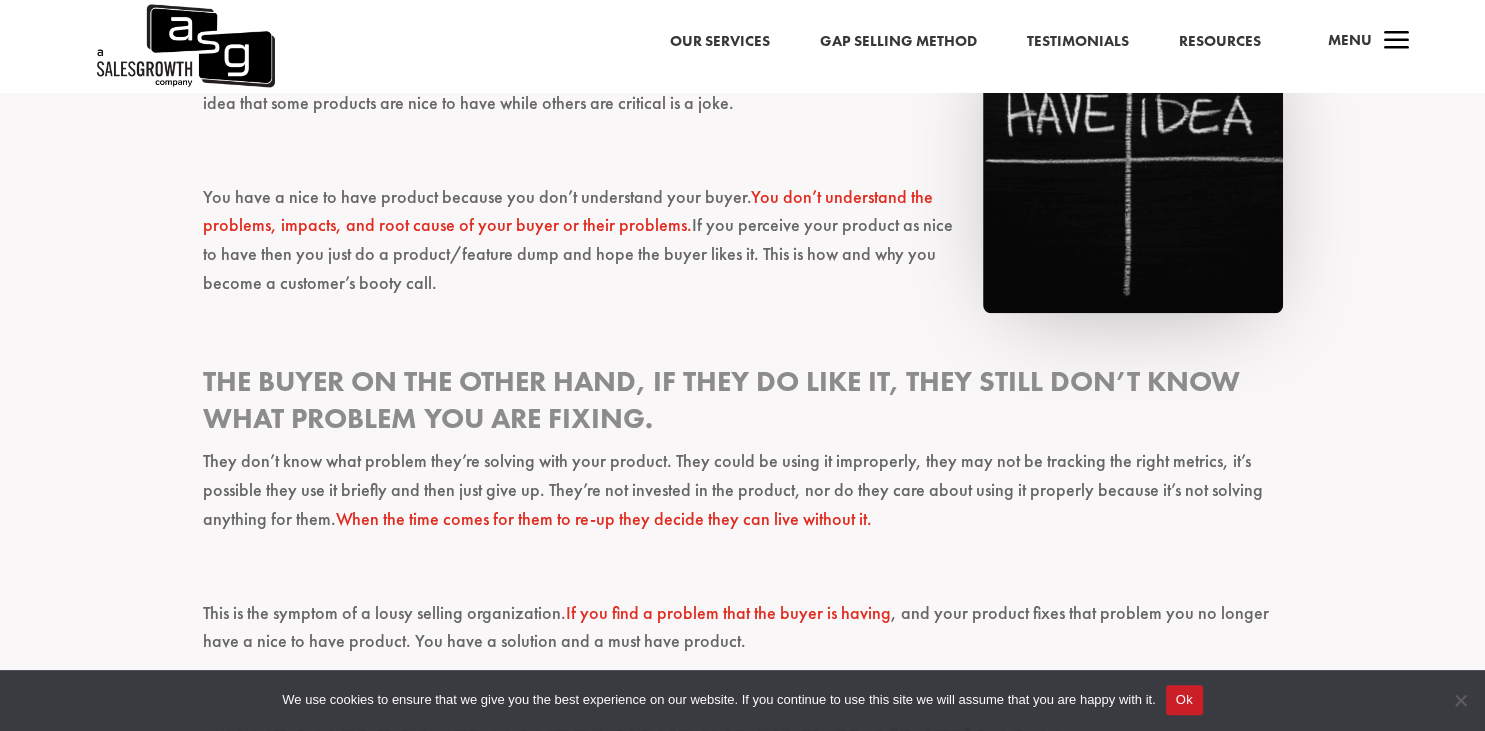 click on "You have a nice to have product because you don’t understand your buyer.  You don’t understand the problems, impacts, and root cause of your buyer or their problems.  If you perceive your product as nice to have then you just do a product/feature dump and hope the buyer likes it. This is how and why you become a customer’s booty call." at bounding box center [743, 249] 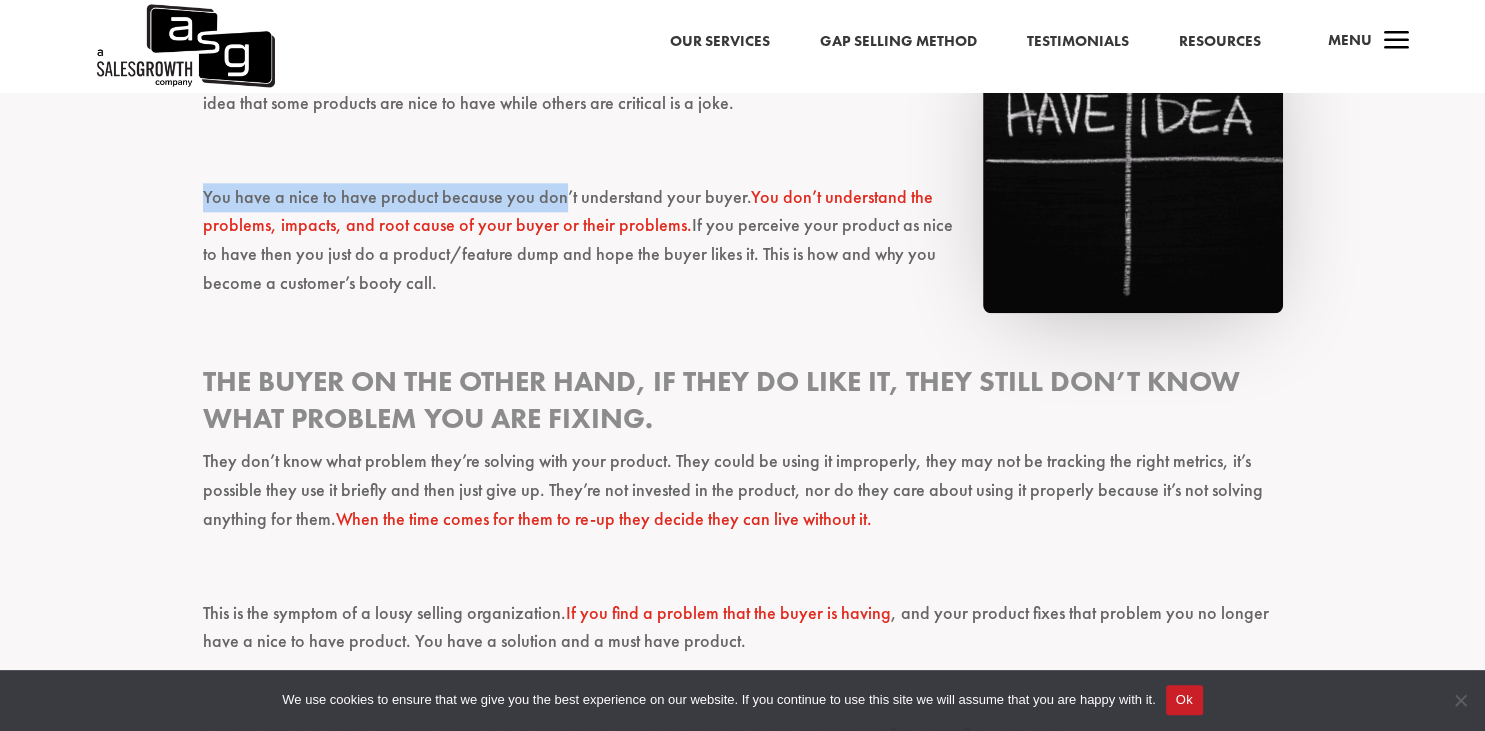 drag, startPoint x: 206, startPoint y: 300, endPoint x: 539, endPoint y: 292, distance: 333.09607 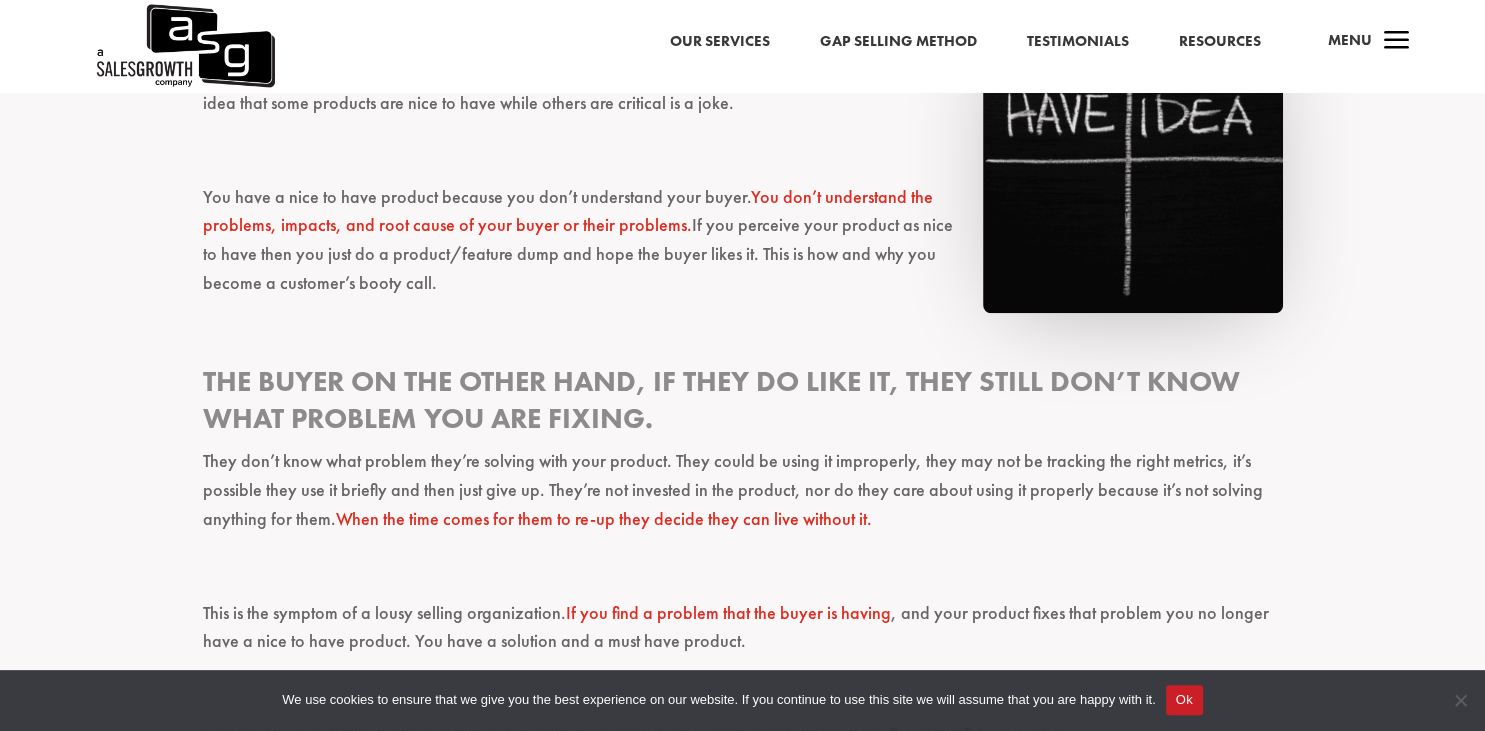 click on "You have a nice to have product because you don’t understand your buyer.  You don’t understand the problems, impacts, and root cause of your buyer or their problems.  If you perceive your product as nice to have then you just do a product/feature dump and hope the buyer likes it. This is how and why you become a customer’s booty call." at bounding box center [743, 249] 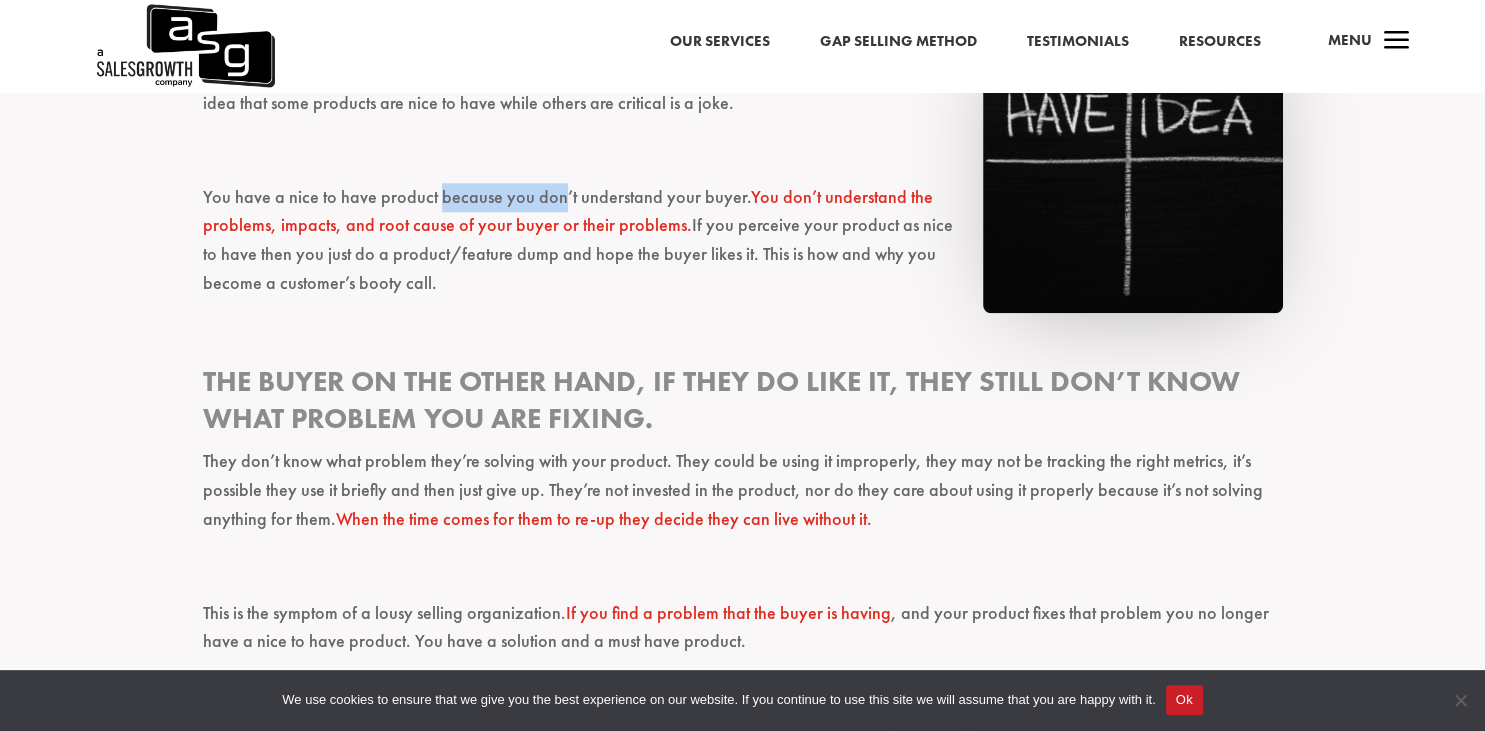 drag, startPoint x: 539, startPoint y: 292, endPoint x: 470, endPoint y: 297, distance: 69.18092 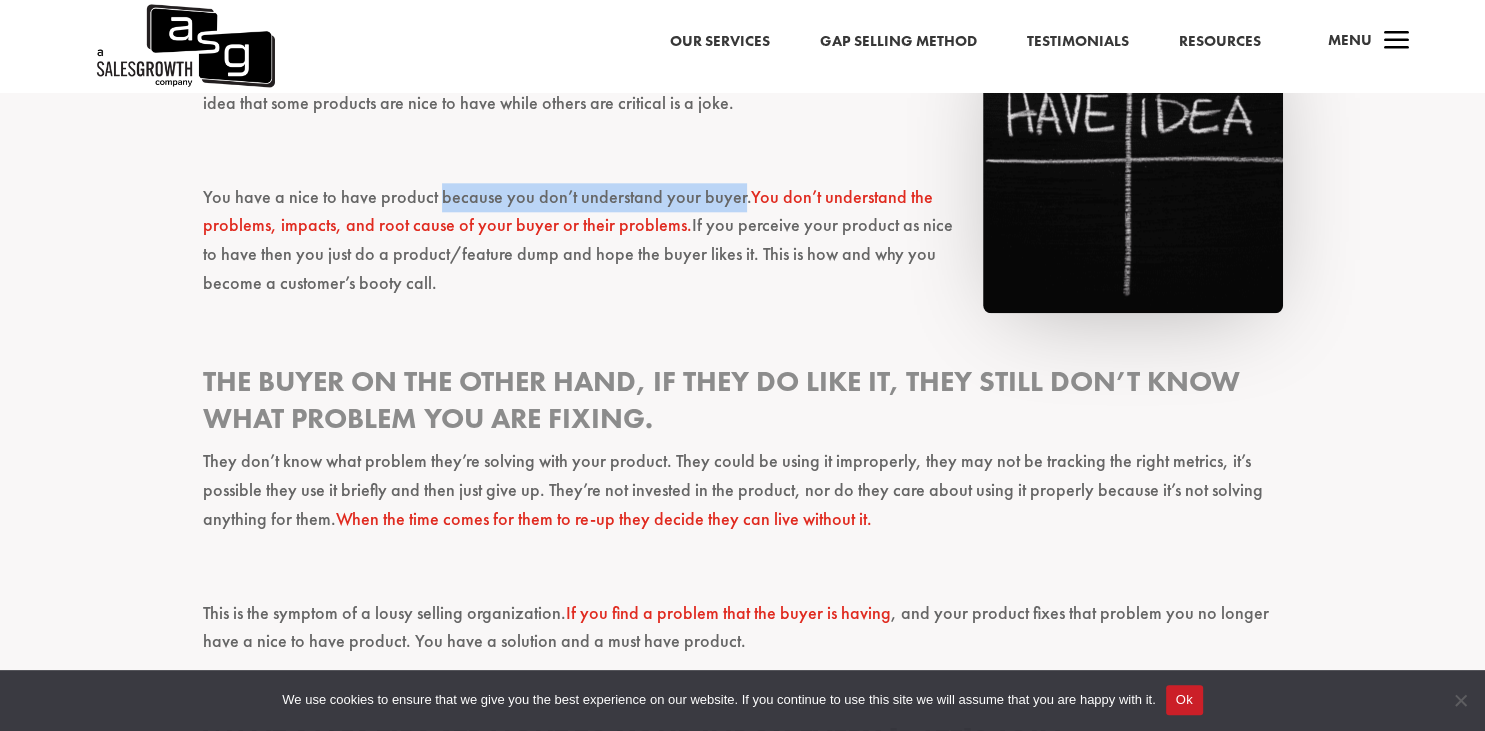 drag, startPoint x: 470, startPoint y: 297, endPoint x: 704, endPoint y: 296, distance: 234.00214 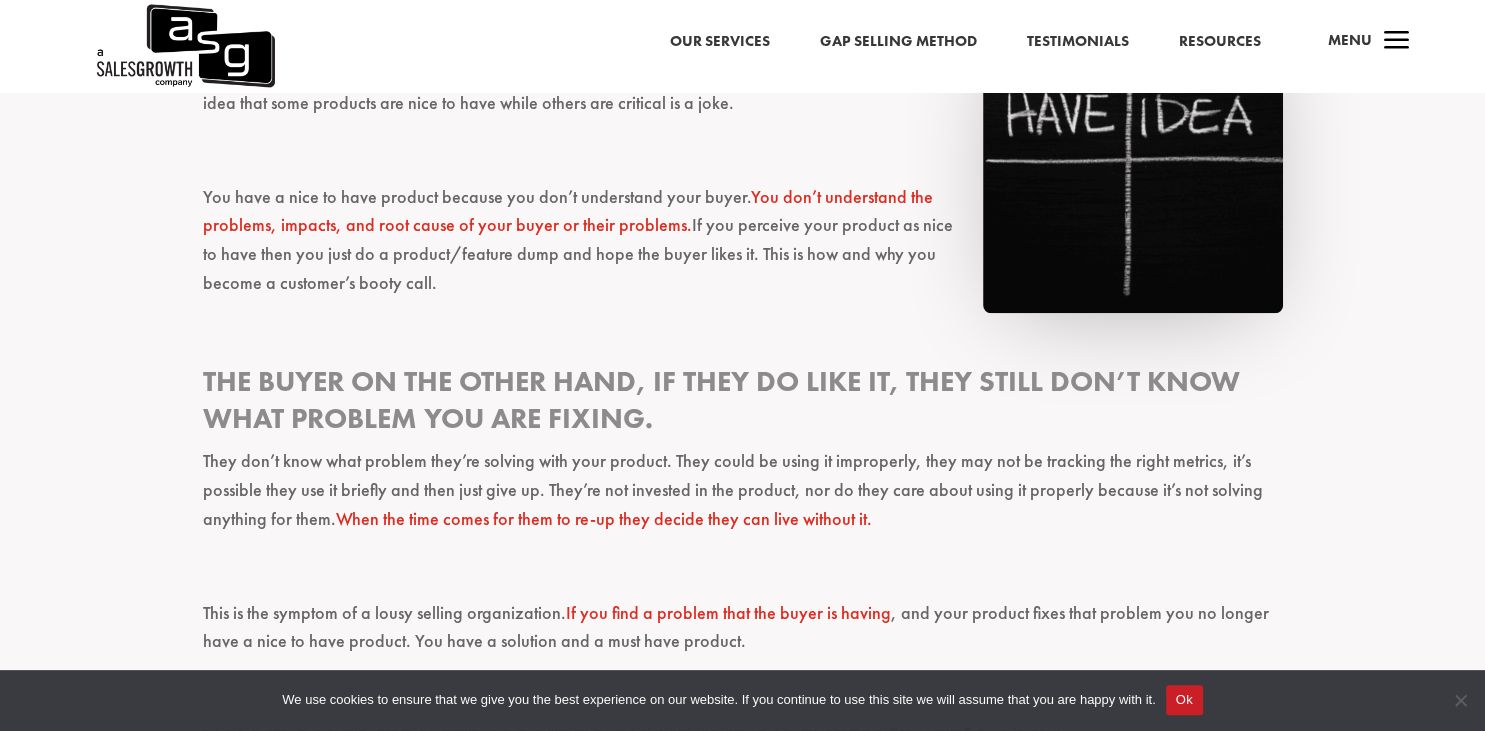 click on "You have a nice to have product because you don’t understand your buyer.  You don’t understand the problems, impacts, and root cause of your buyer or their problems.  If you perceive your product as nice to have then you just do a product/feature dump and hope the buyer likes it. This is how and why you become a customer’s booty call." at bounding box center [743, 249] 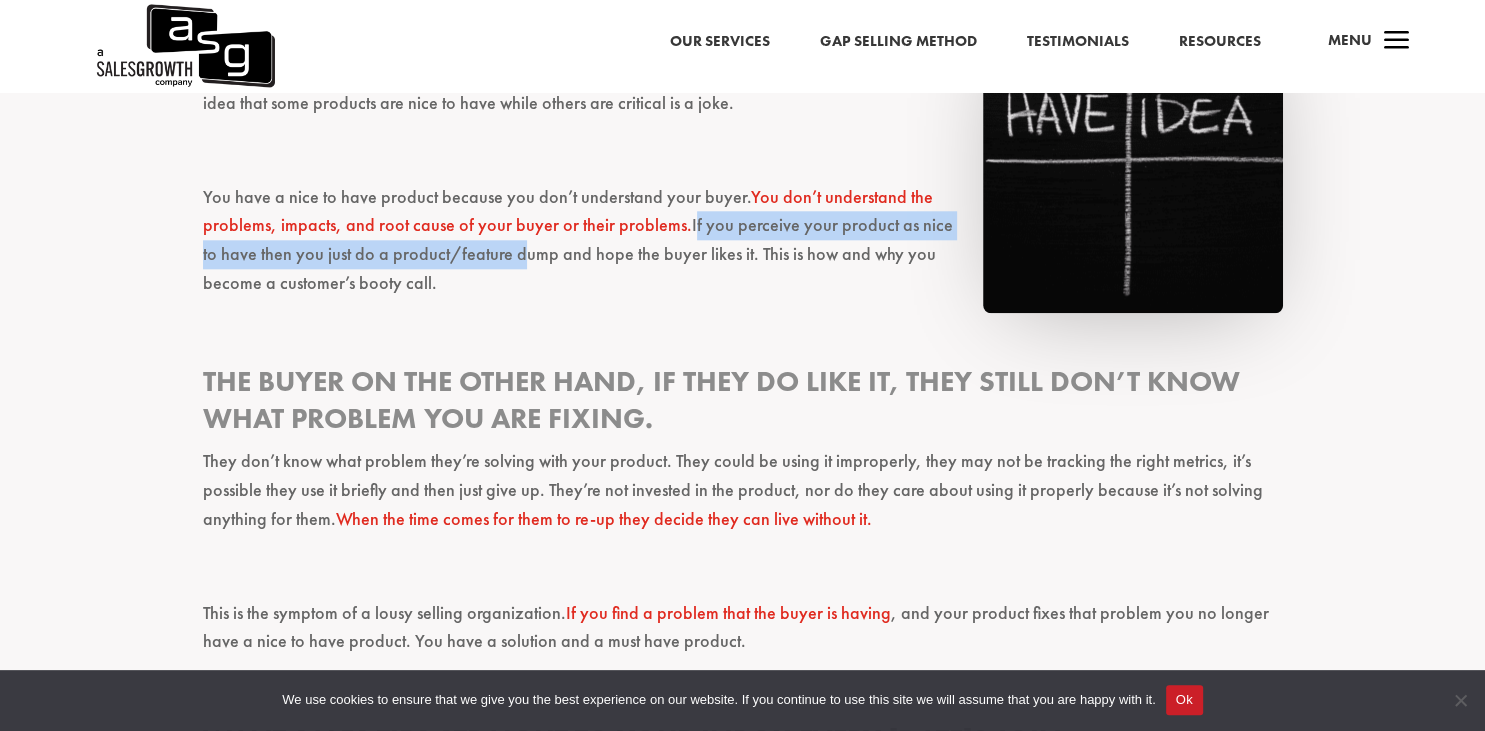 drag, startPoint x: 692, startPoint y: 329, endPoint x: 447, endPoint y: 364, distance: 247.48738 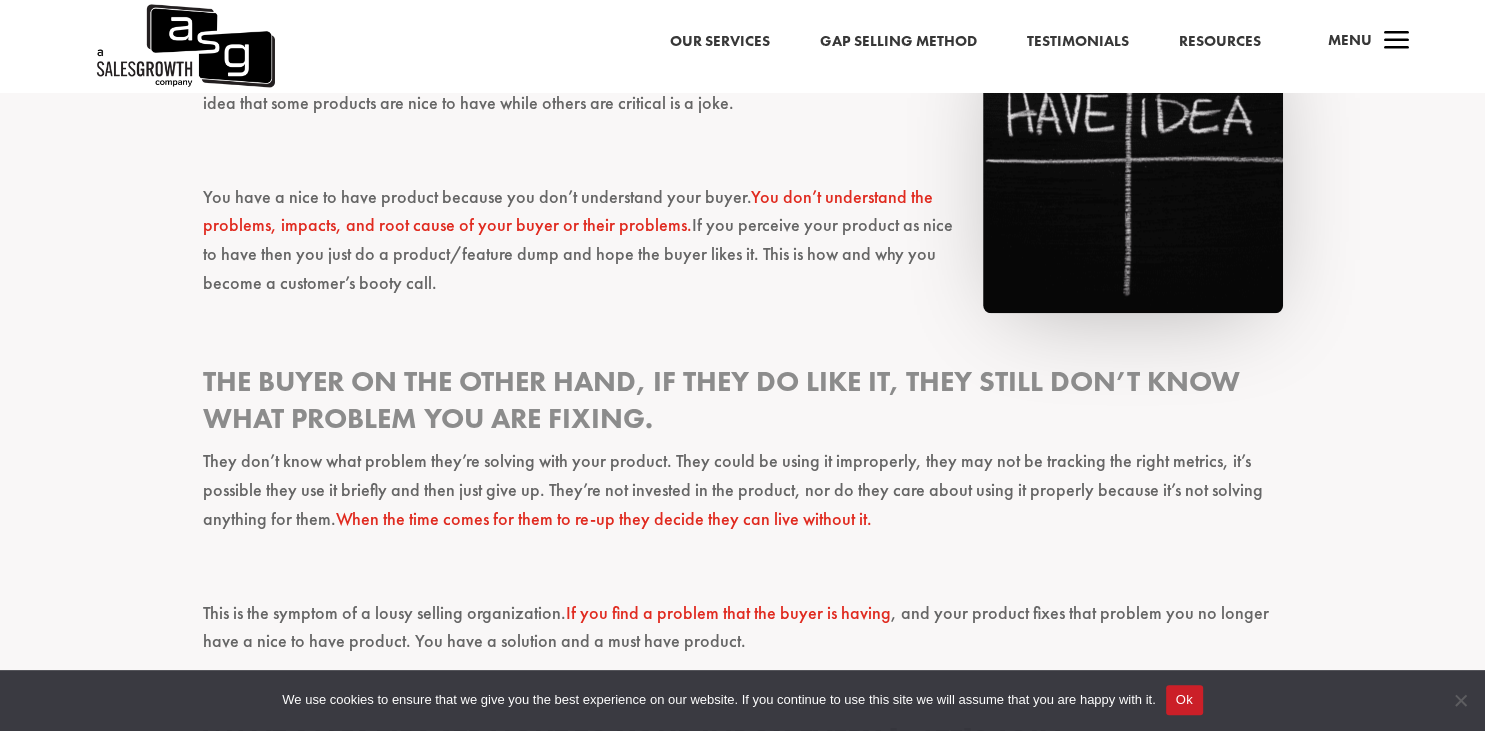 click on "You have a nice to have product because you don’t understand your buyer.  You don’t understand the problems, impacts, and root cause of your buyer or their problems.  If you perceive your product as nice to have then you just do a product/feature dump and hope the buyer likes it. This is how and why you become a customer’s booty call." at bounding box center [743, 249] 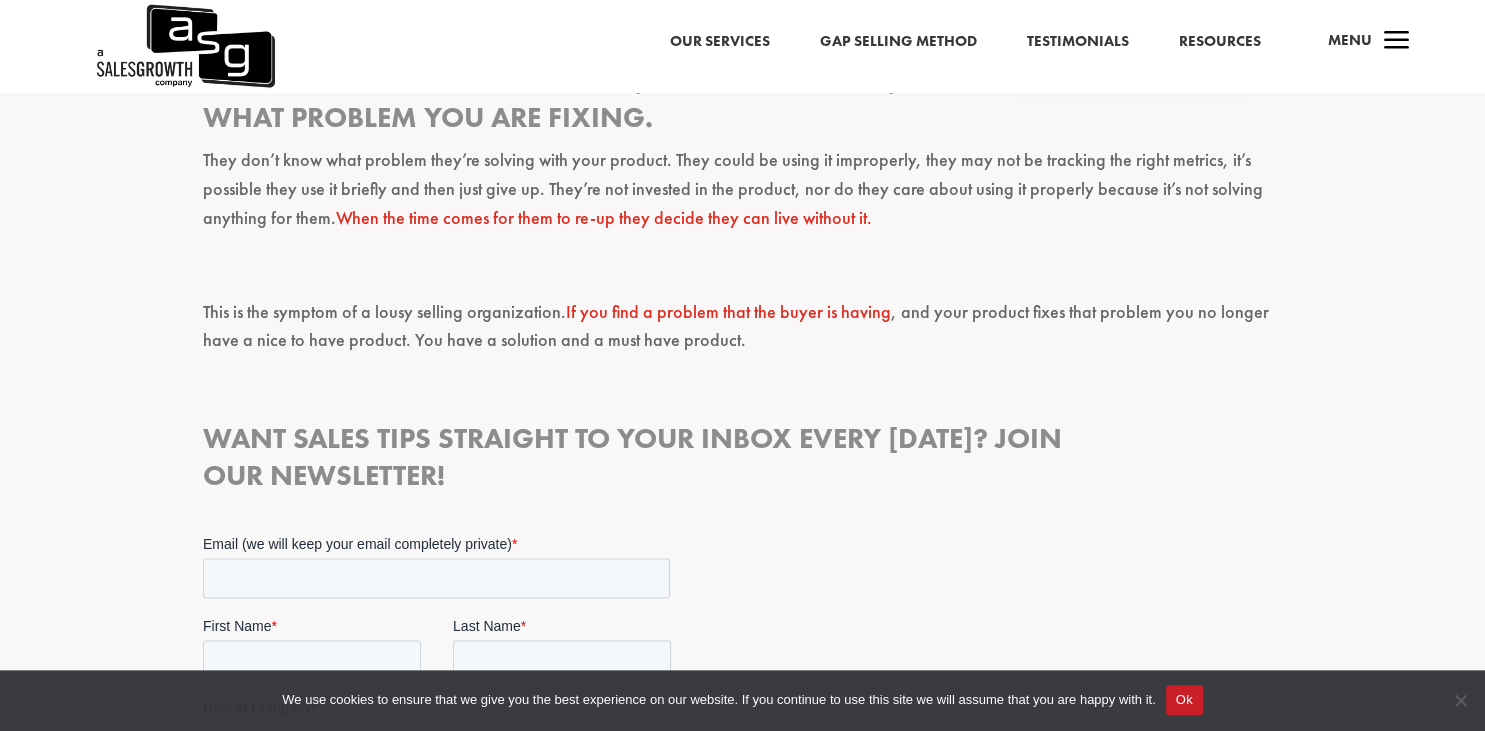scroll, scrollTop: 2402, scrollLeft: 0, axis: vertical 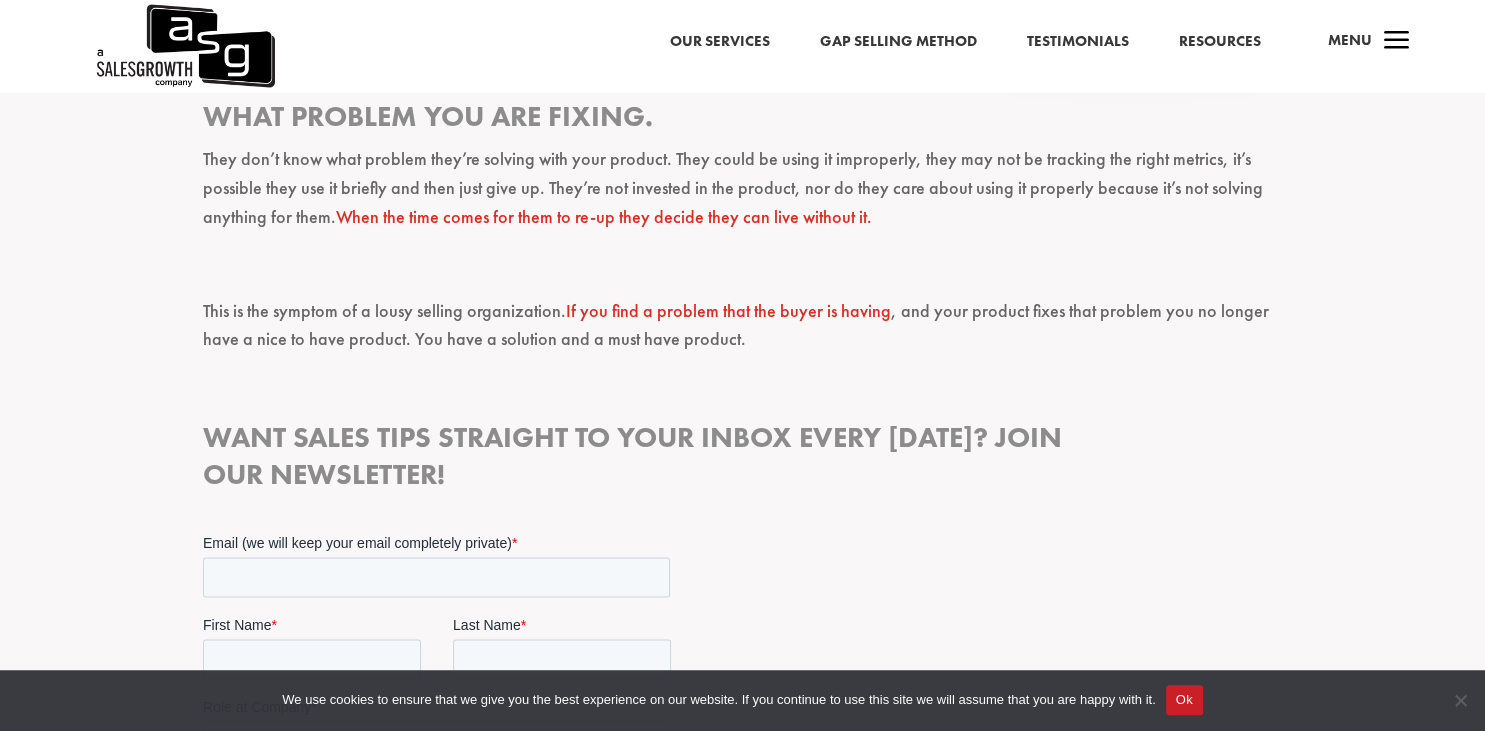 click on "The buyer on the other hand, if they do like it, they still don’t know what problem you are fixing." at bounding box center (743, 103) 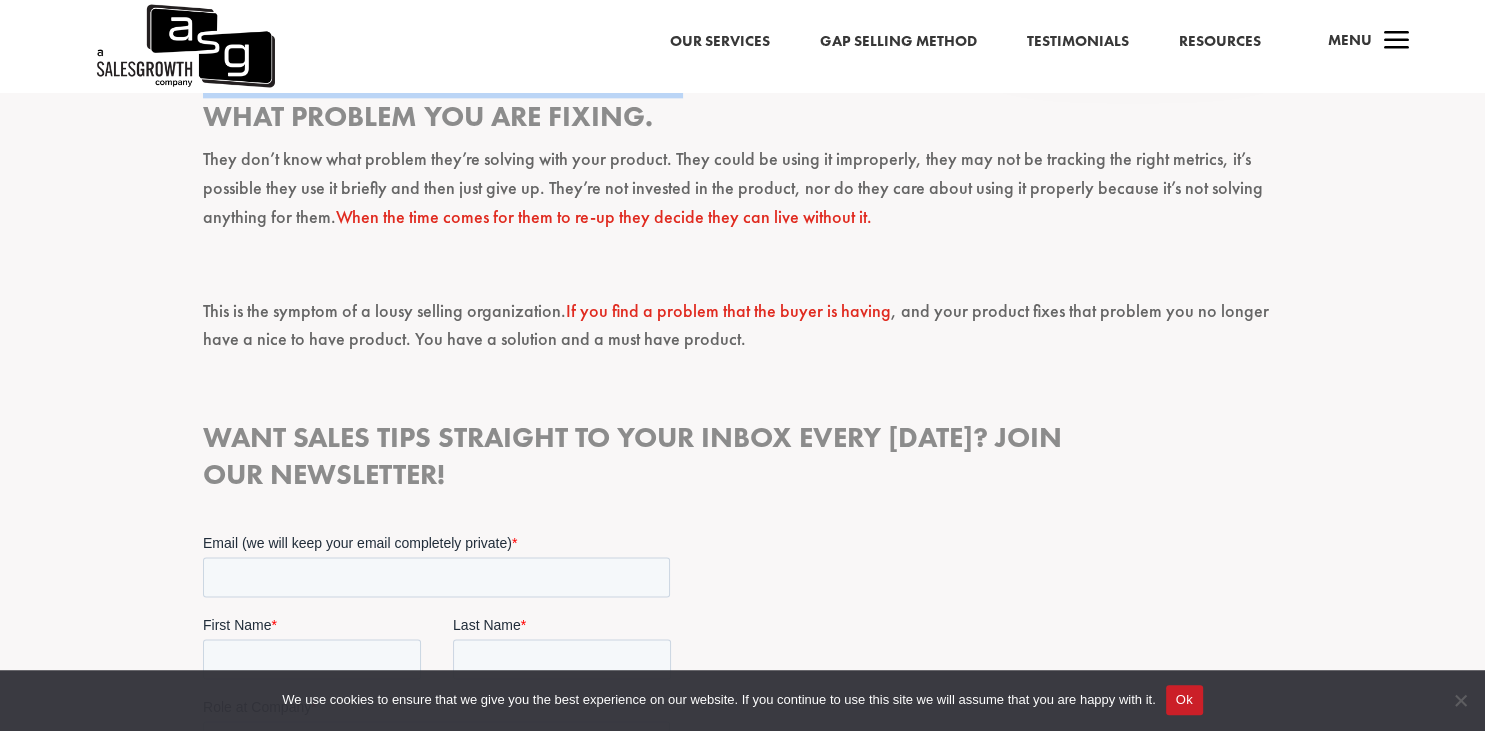 drag, startPoint x: 693, startPoint y: 174, endPoint x: 175, endPoint y: 275, distance: 527.7547 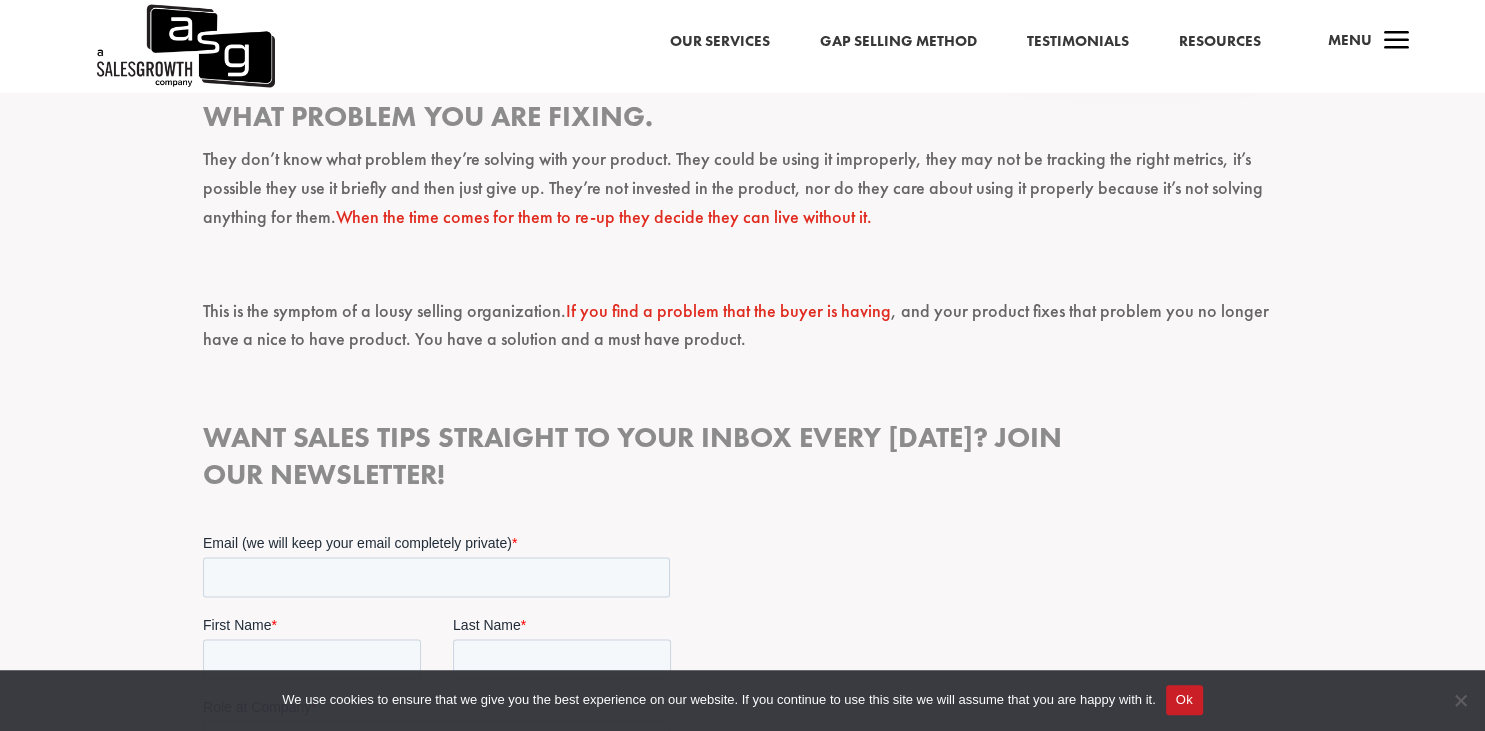 click on "They don’t know what problem they’re solving with your product. They could be using it improperly, they may not be tracking the right metrics, it’s possible they use it briefly and then just give up. They’re not invested in the product, nor do they care about using it properly because it’s not solving anything for them.  When the time comes for them to re-up they decide they can live without it." at bounding box center (743, 197) 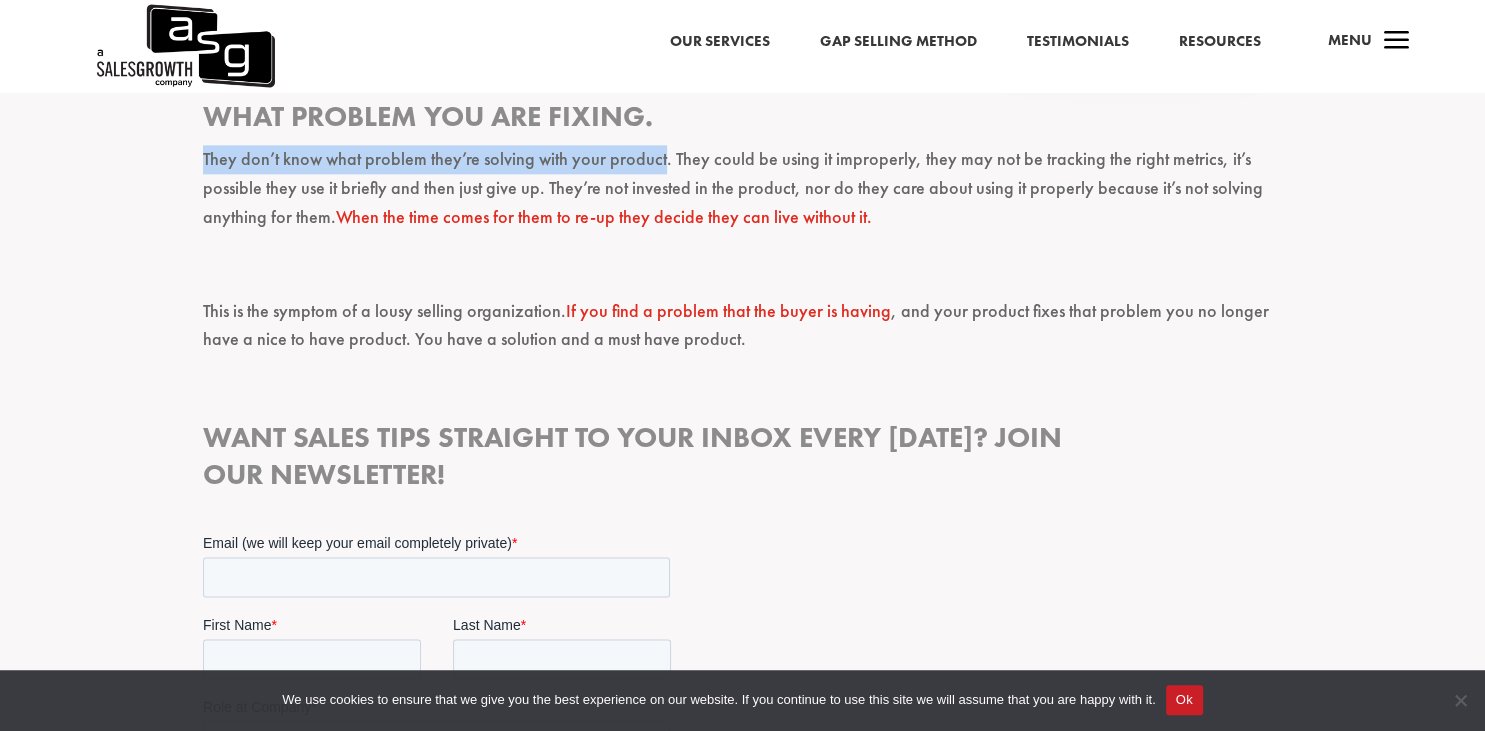 drag, startPoint x: 222, startPoint y: 269, endPoint x: 606, endPoint y: 275, distance: 384.04688 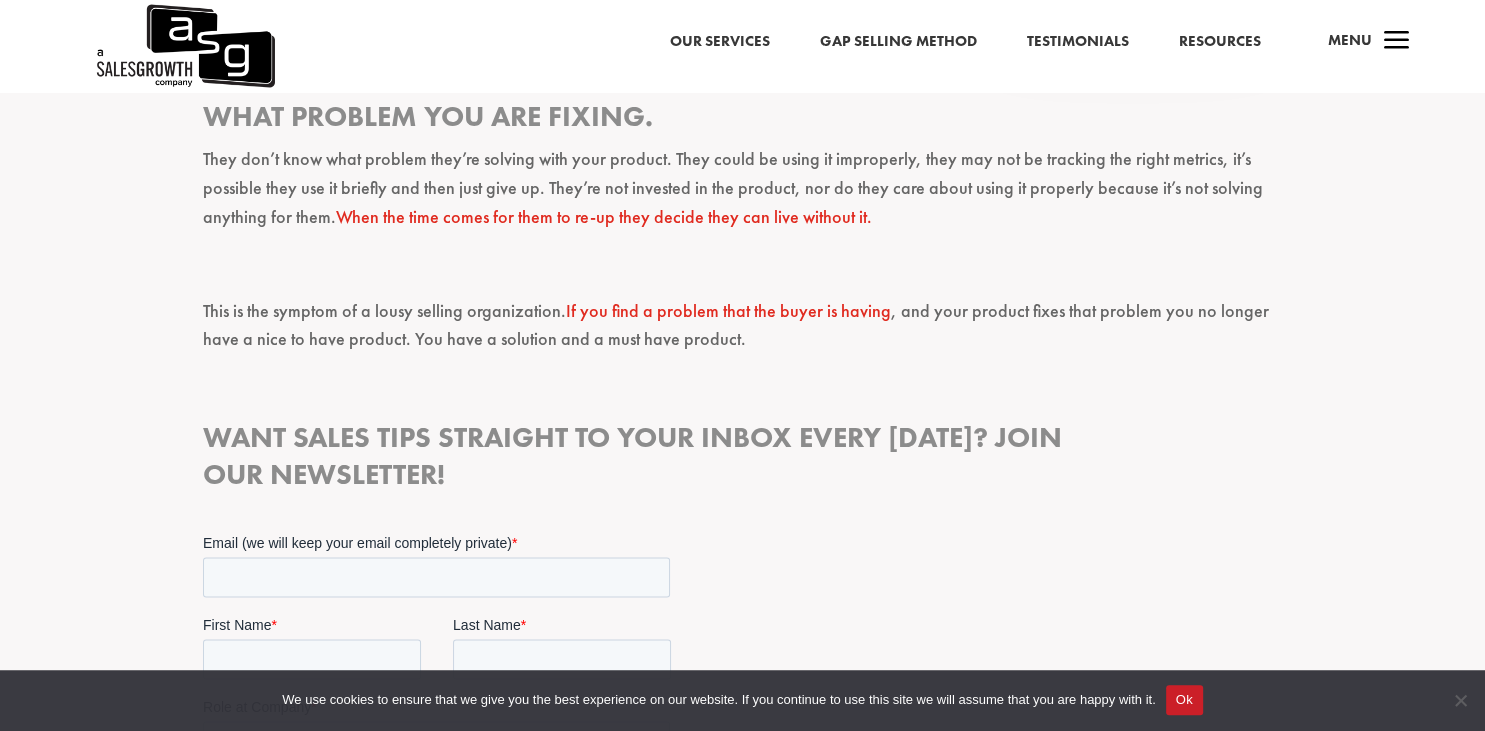 click on "They don’t know what problem they’re solving with your product. They could be using it improperly, they may not be tracking the right metrics, it’s possible they use it briefly and then just give up. They’re not invested in the product, nor do they care about using it properly because it’s not solving anything for them.  When the time comes for them to re-up they decide they can live without it." at bounding box center [743, 197] 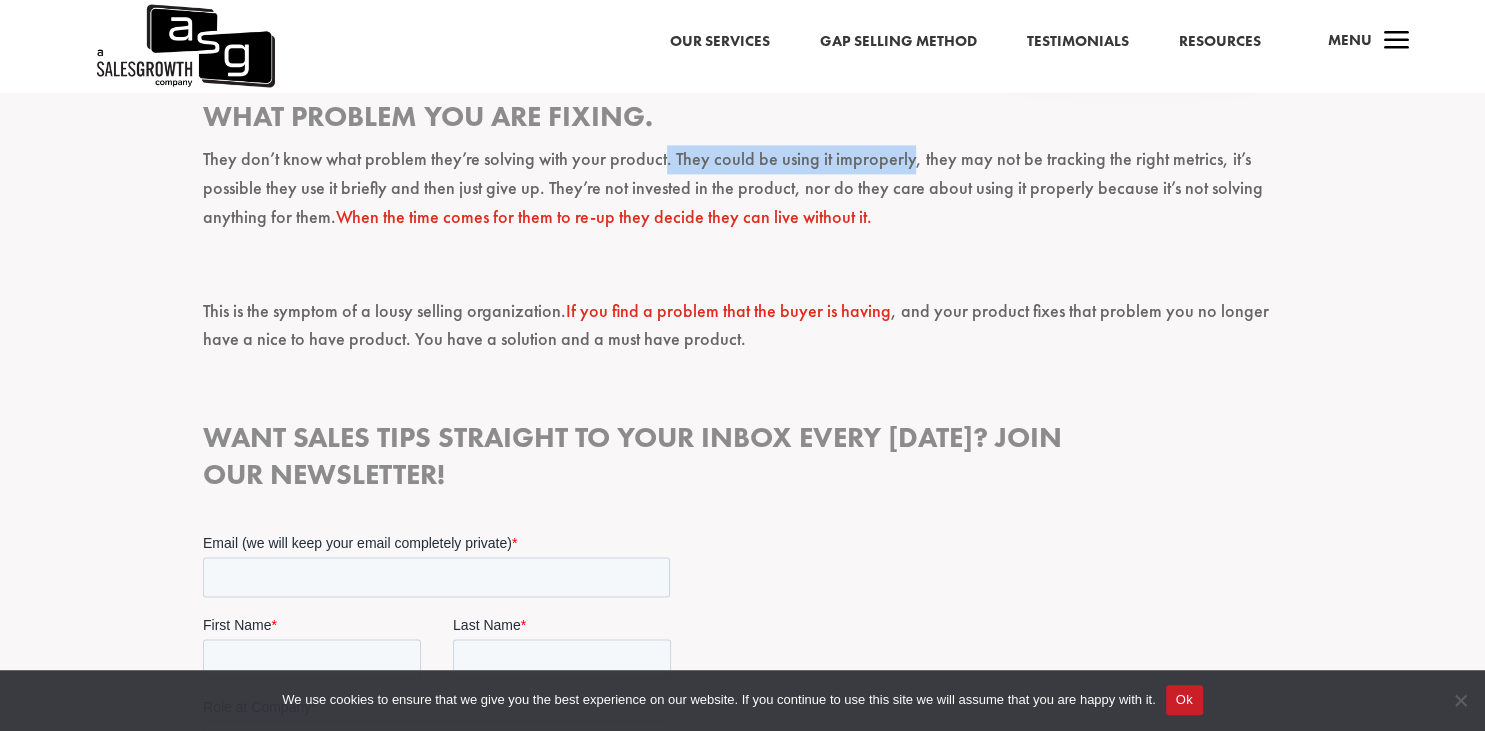 drag, startPoint x: 665, startPoint y: 266, endPoint x: 890, endPoint y: 270, distance: 225.03555 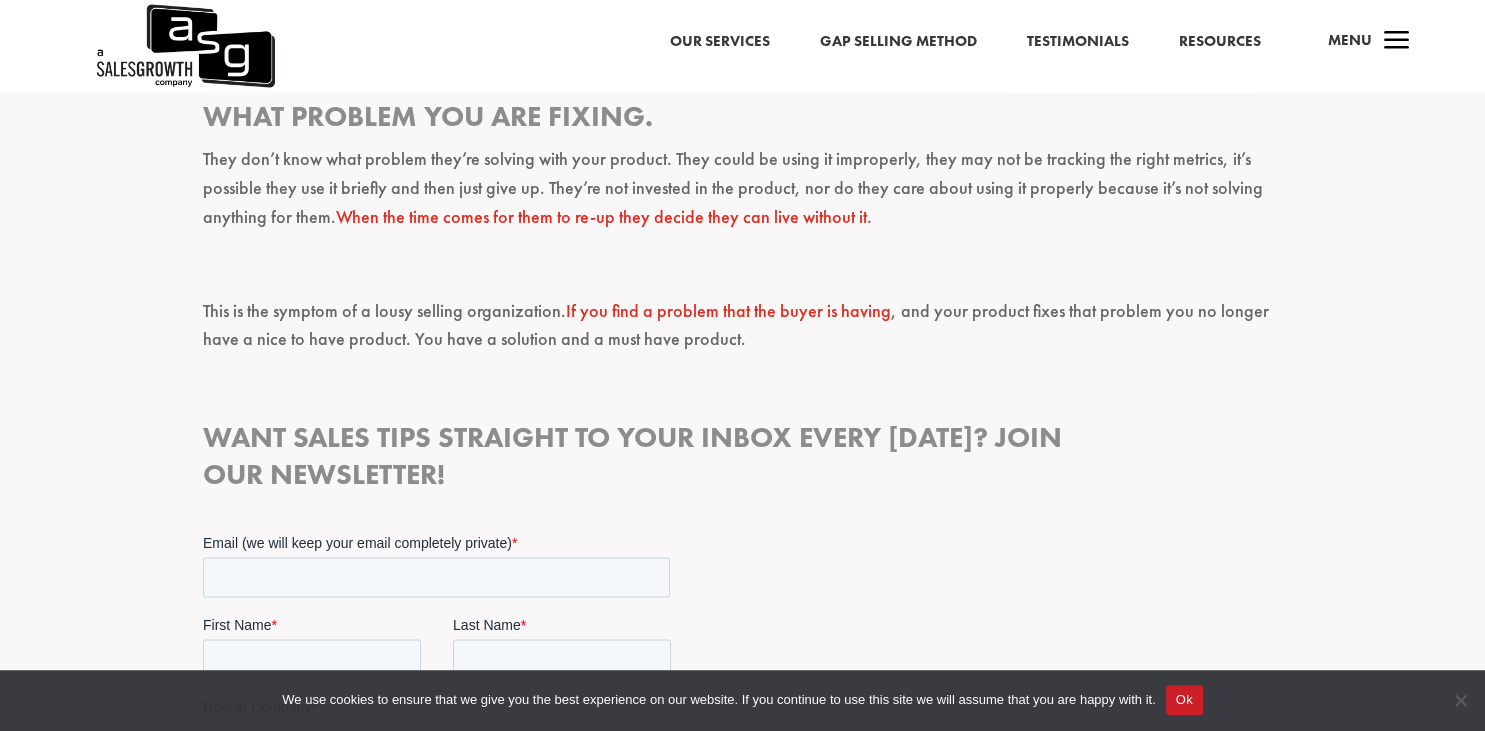 click on "They don’t know what problem they’re solving with your product. They could be using it improperly, they may not be tracking the right metrics, it’s possible they use it briefly and then just give up. They’re not invested in the product, nor do they care about using it properly because it’s not solving anything for them.  When the time comes for them to re-up they decide they can live without it." at bounding box center (743, 197) 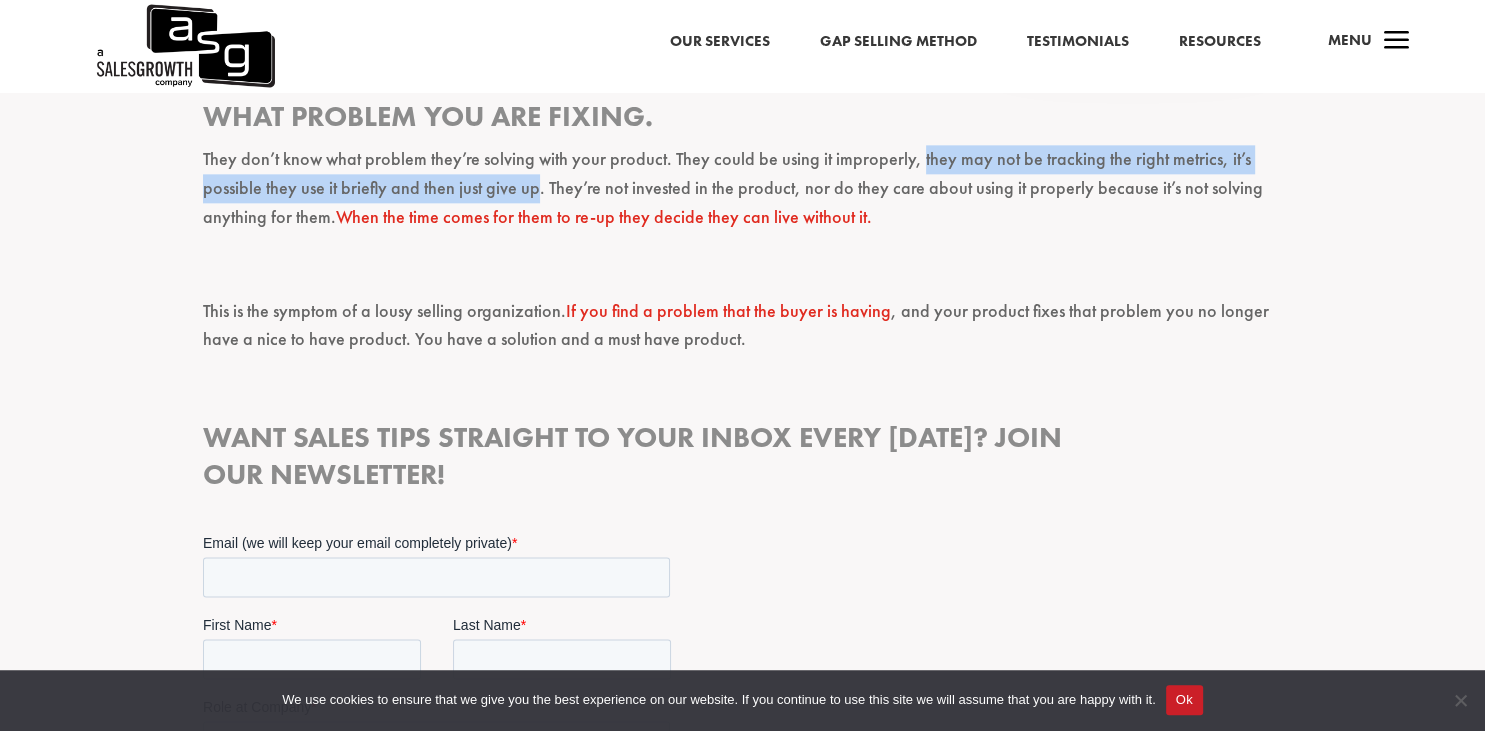 drag, startPoint x: 922, startPoint y: 267, endPoint x: 529, endPoint y: 297, distance: 394.14337 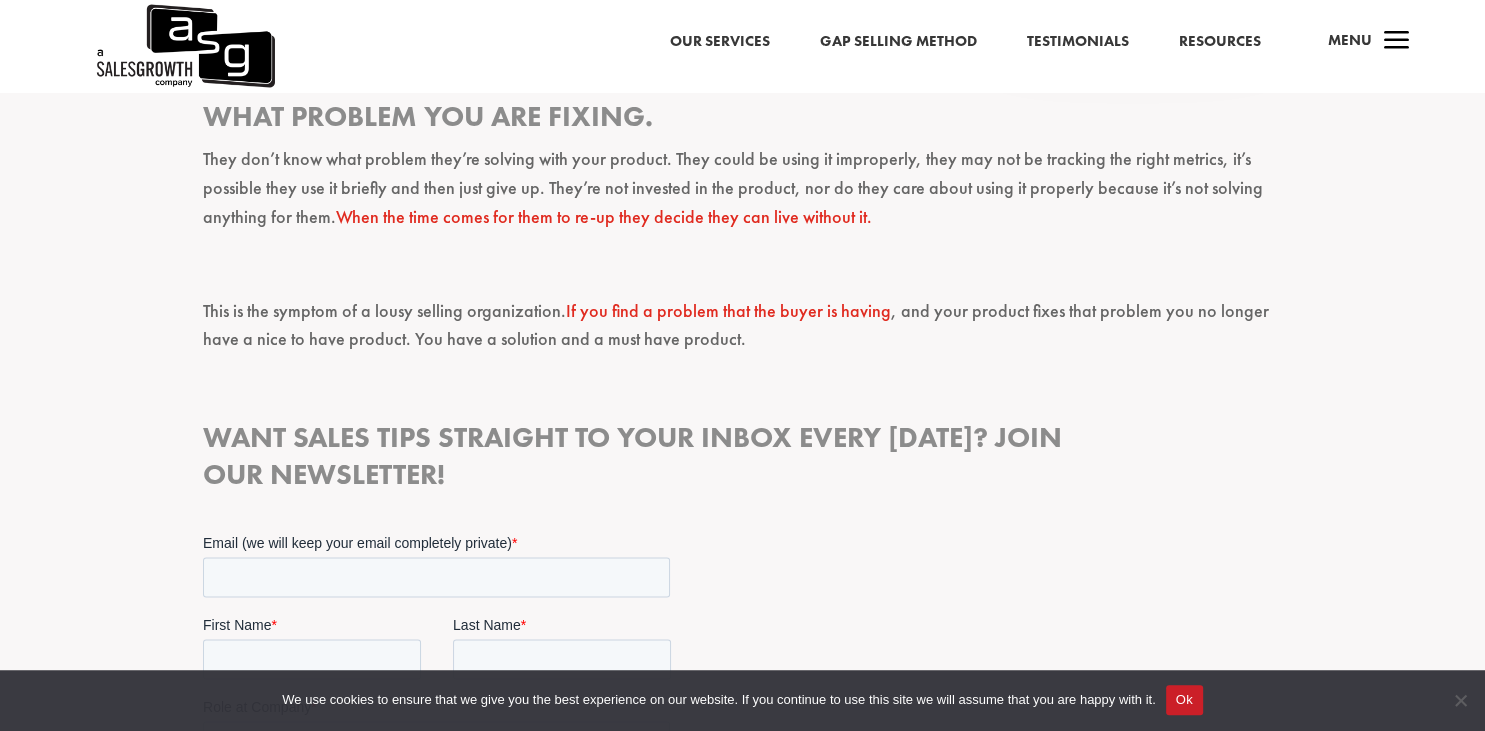 click on "They don’t know what problem they’re solving with your product. They could be using it improperly, they may not be tracking the right metrics, it’s possible they use it briefly and then just give up. They’re not invested in the product, nor do they care about using it properly because it’s not solving anything for them.  When the time comes for them to re-up they decide they can live without it." at bounding box center [743, 197] 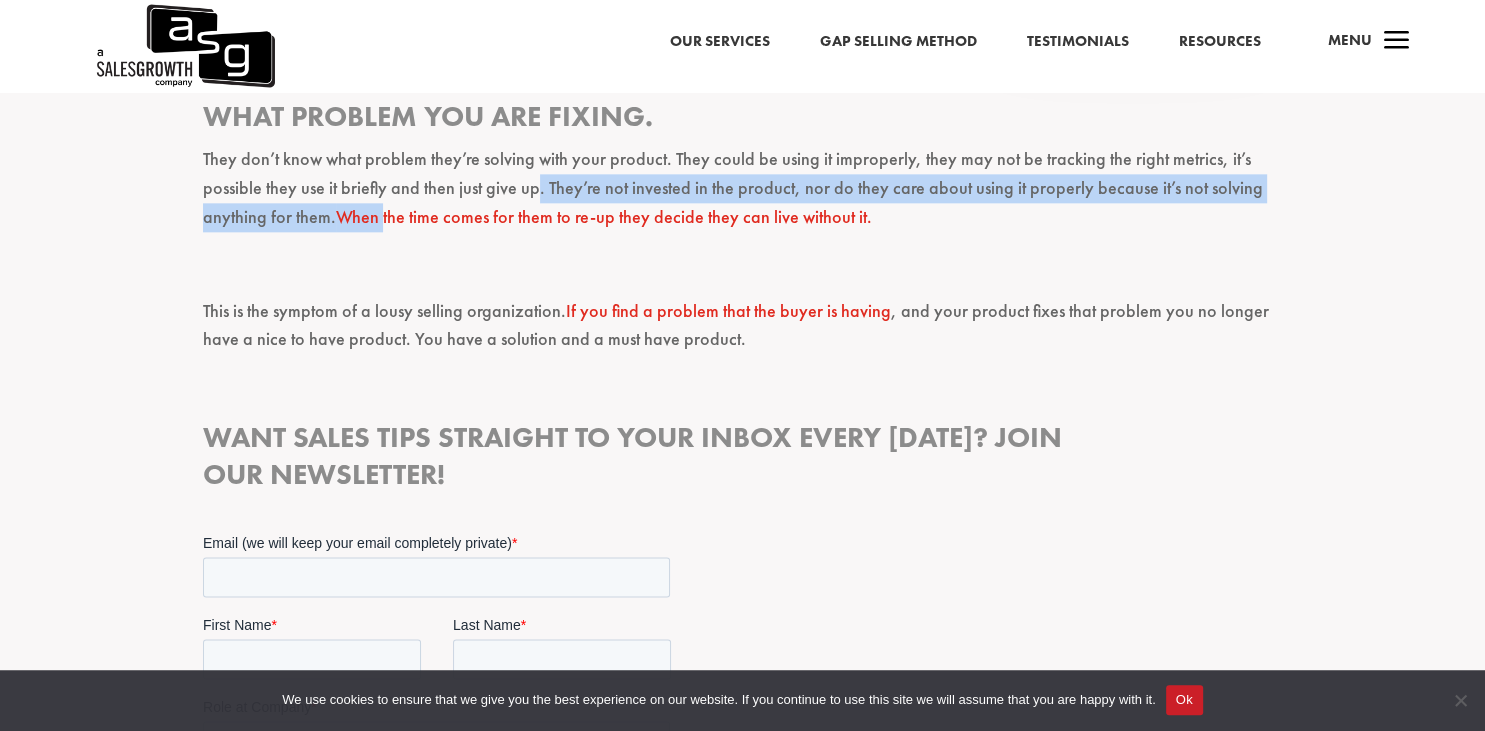 drag, startPoint x: 540, startPoint y: 297, endPoint x: 364, endPoint y: 313, distance: 176.72577 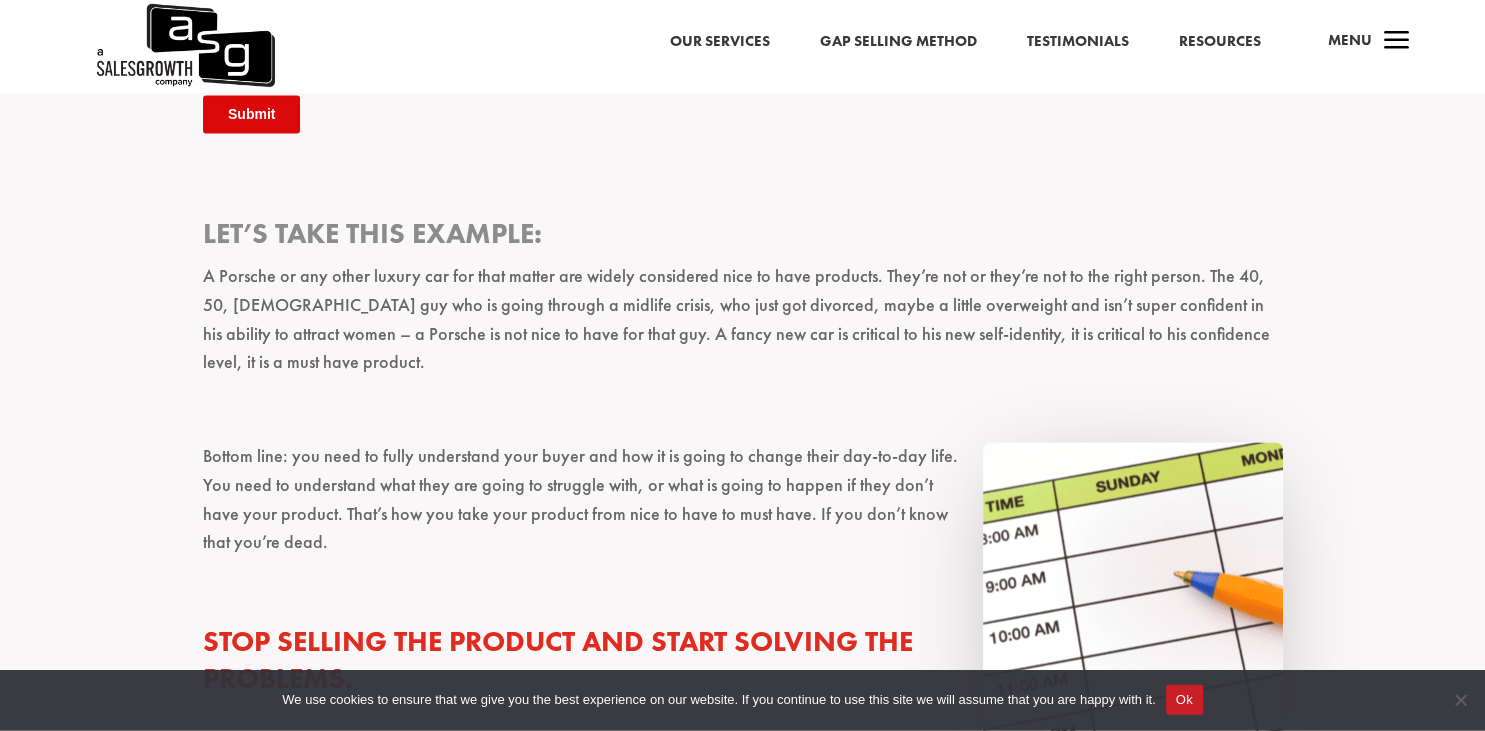 scroll, scrollTop: 3134, scrollLeft: 0, axis: vertical 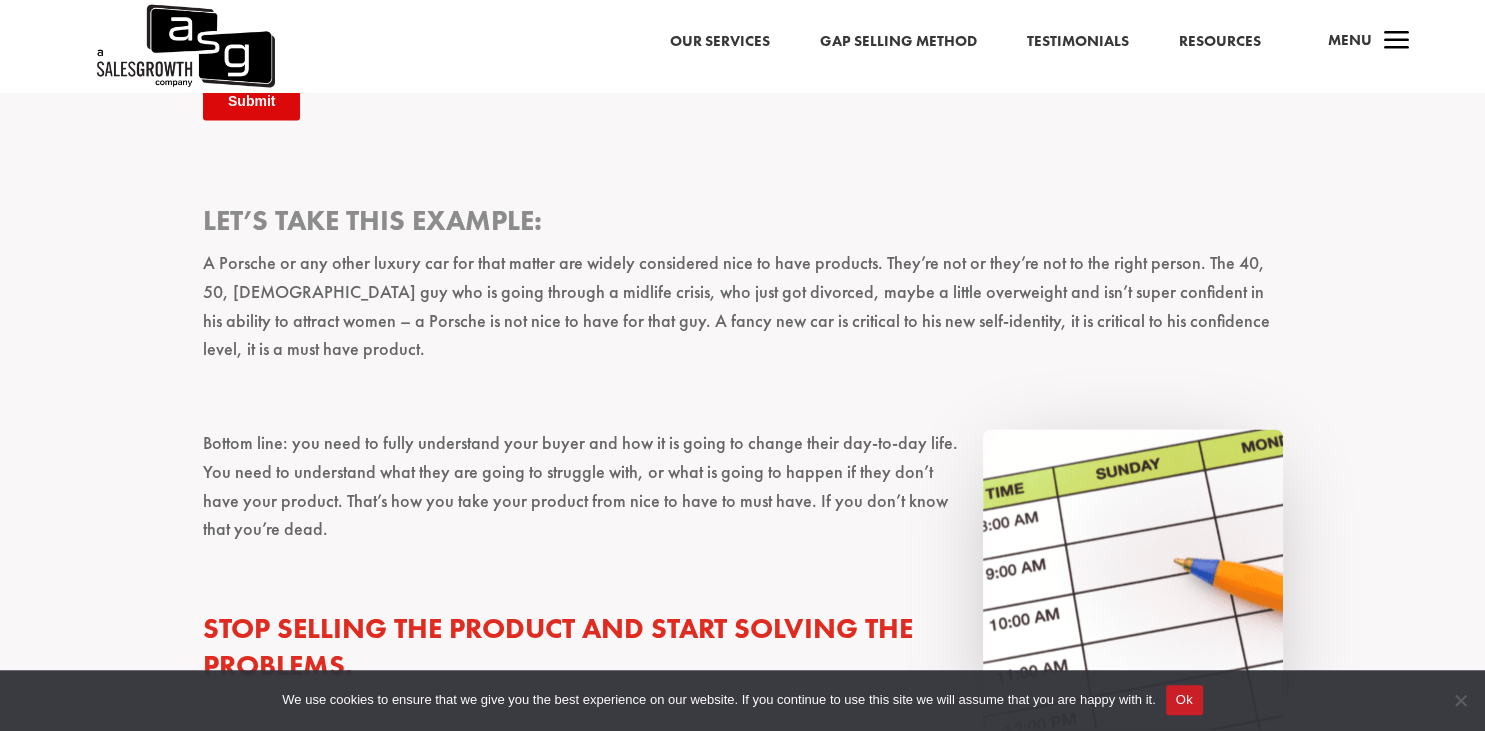 click on "A Porsche or any other luxury car for that matter are widely considered nice to have products. They’re not or they’re not to the right person. The 40, 50, [DEMOGRAPHIC_DATA] guy who is going through a midlife crisis, who just got divorced, maybe a little overweight and isn’t super confident in his ability to attract women – a Porsche is not nice to have for that guy. A fancy new car is critical to his new self-identity, it is critical to his confidence level, it is a must have product." at bounding box center [743, 315] 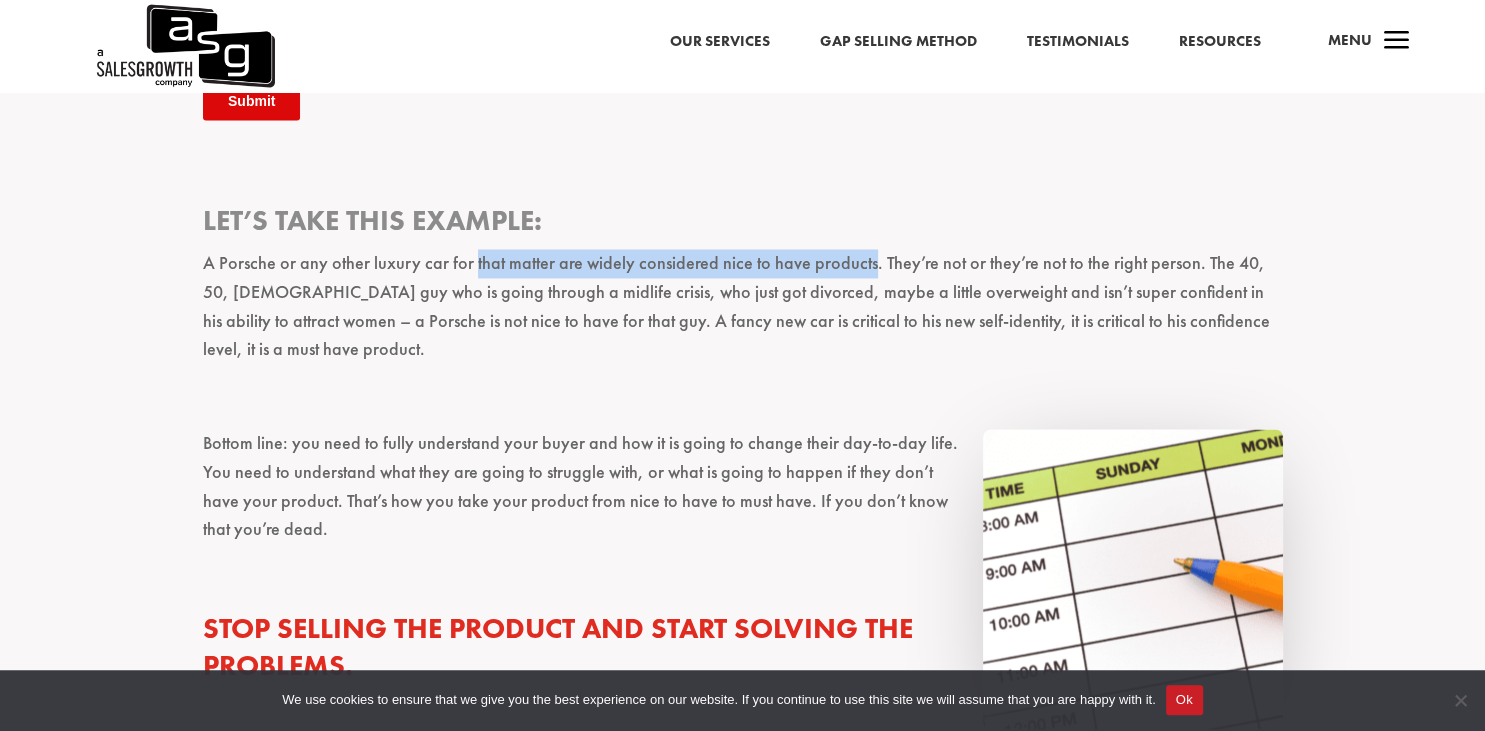 drag, startPoint x: 477, startPoint y: 369, endPoint x: 838, endPoint y: 363, distance: 361.04987 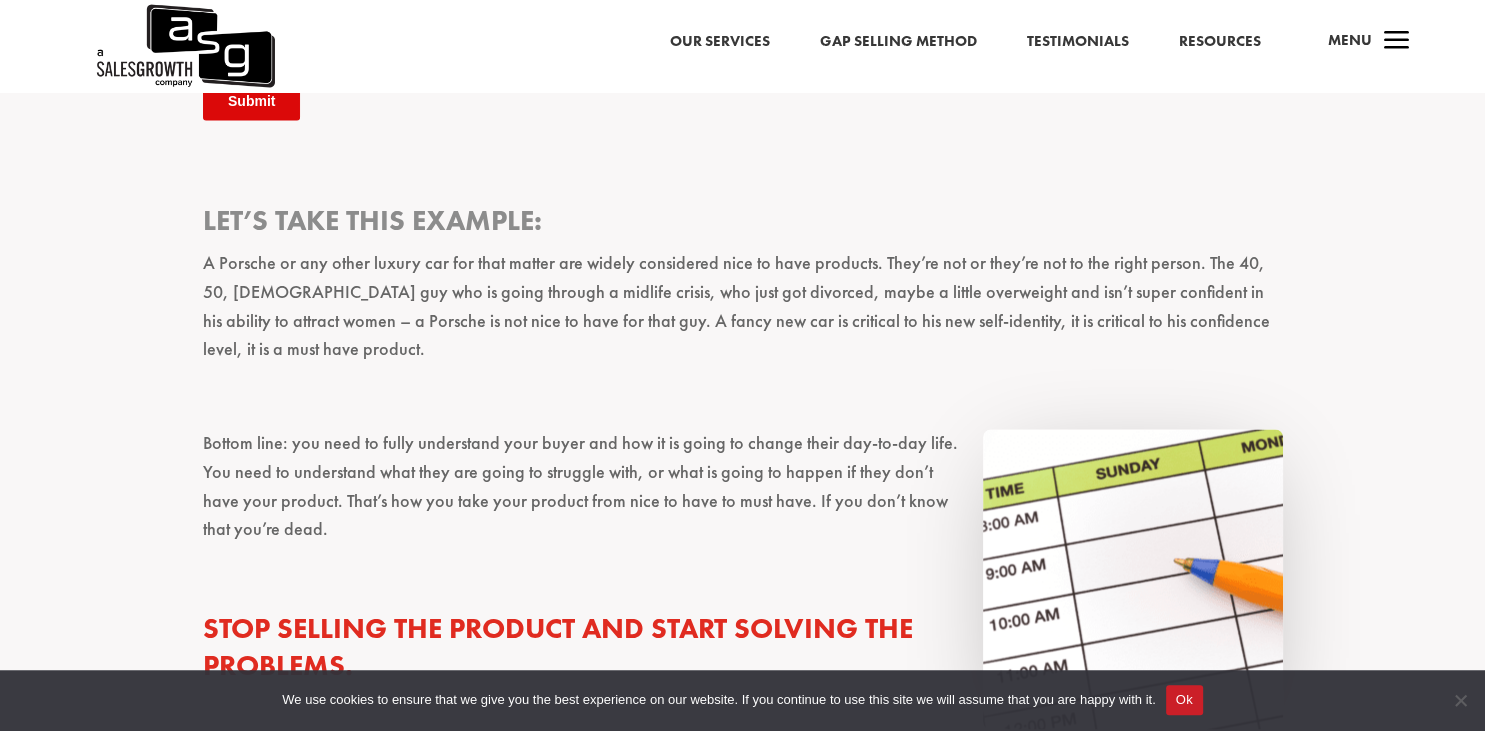 click on "A Porsche or any other luxury car for that matter are widely considered nice to have products. They’re not or they’re not to the right person. The 40, 50, [DEMOGRAPHIC_DATA] guy who is going through a midlife crisis, who just got divorced, maybe a little overweight and isn’t super confident in his ability to attract women – a Porsche is not nice to have for that guy. A fancy new car is critical to his new self-identity, it is critical to his confidence level, it is a must have product." at bounding box center [743, 315] 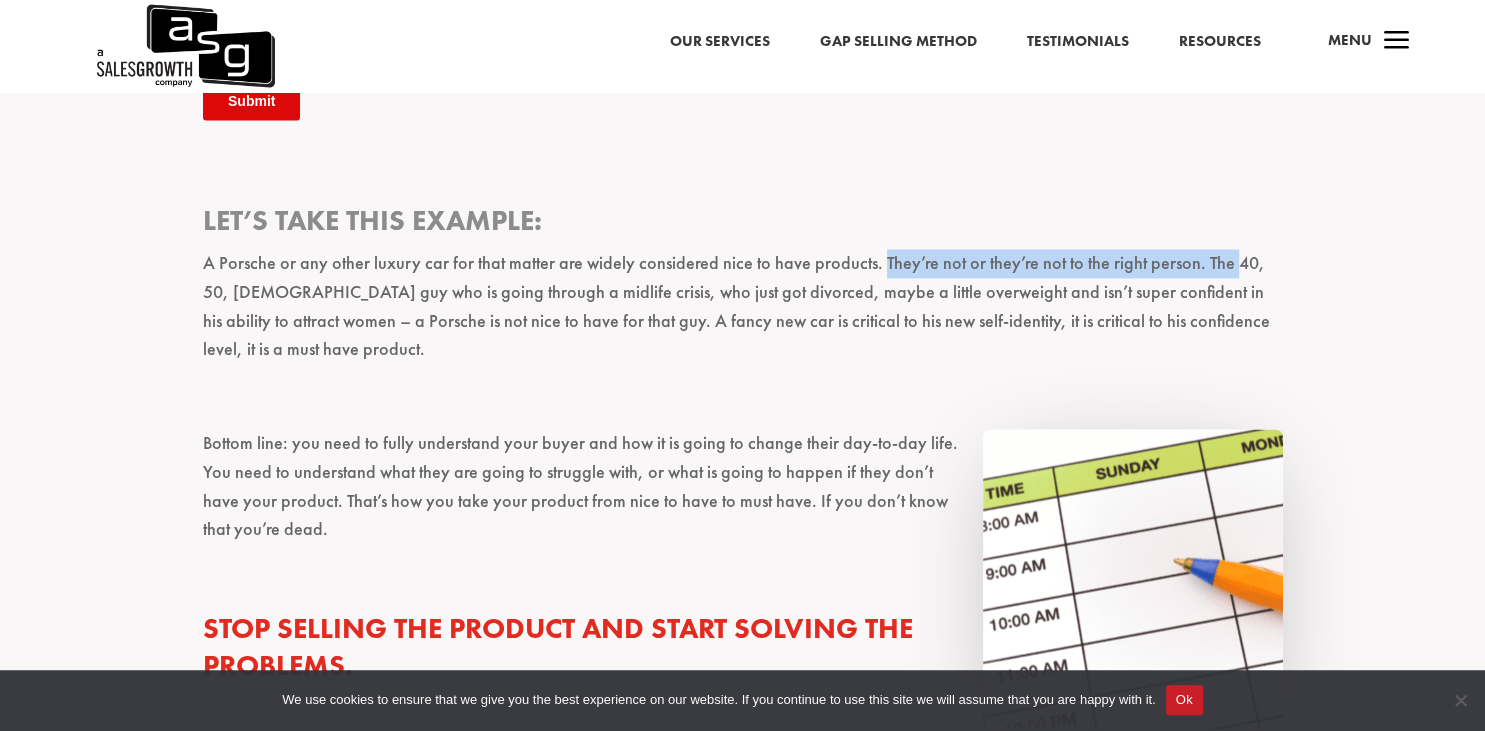 drag, startPoint x: 884, startPoint y: 370, endPoint x: 1206, endPoint y: 366, distance: 322.02484 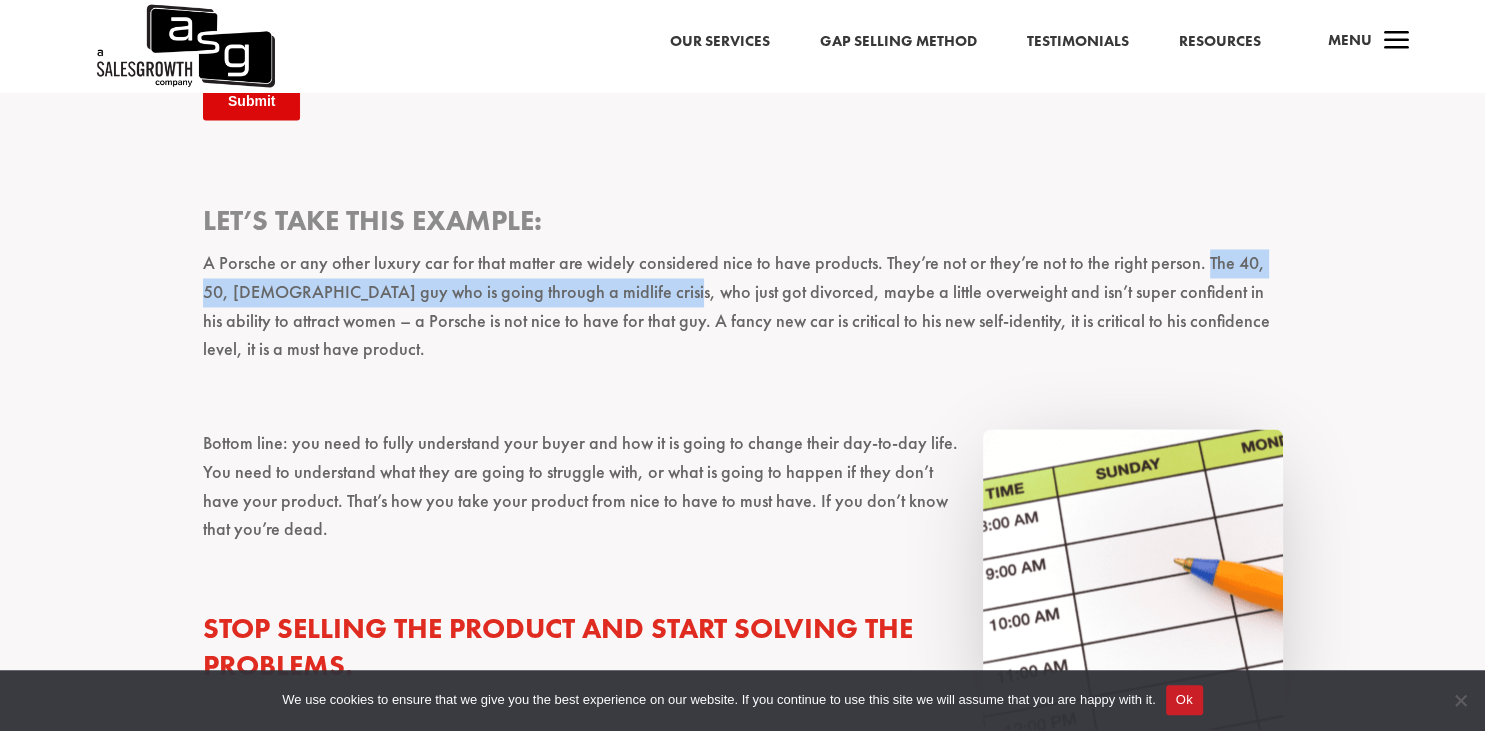 drag, startPoint x: 1206, startPoint y: 366, endPoint x: 590, endPoint y: 398, distance: 616.8306 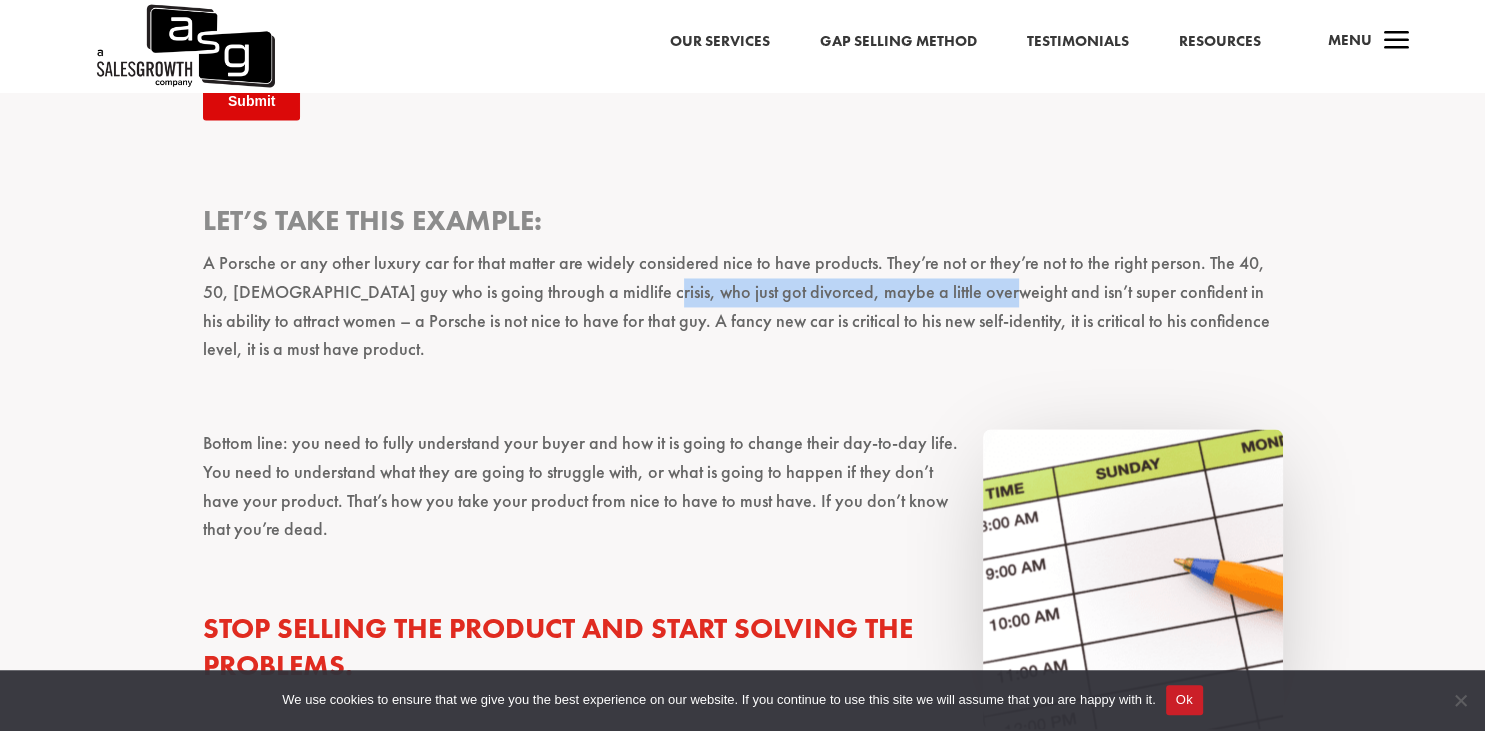drag, startPoint x: 590, startPoint y: 398, endPoint x: 925, endPoint y: 405, distance: 335.07312 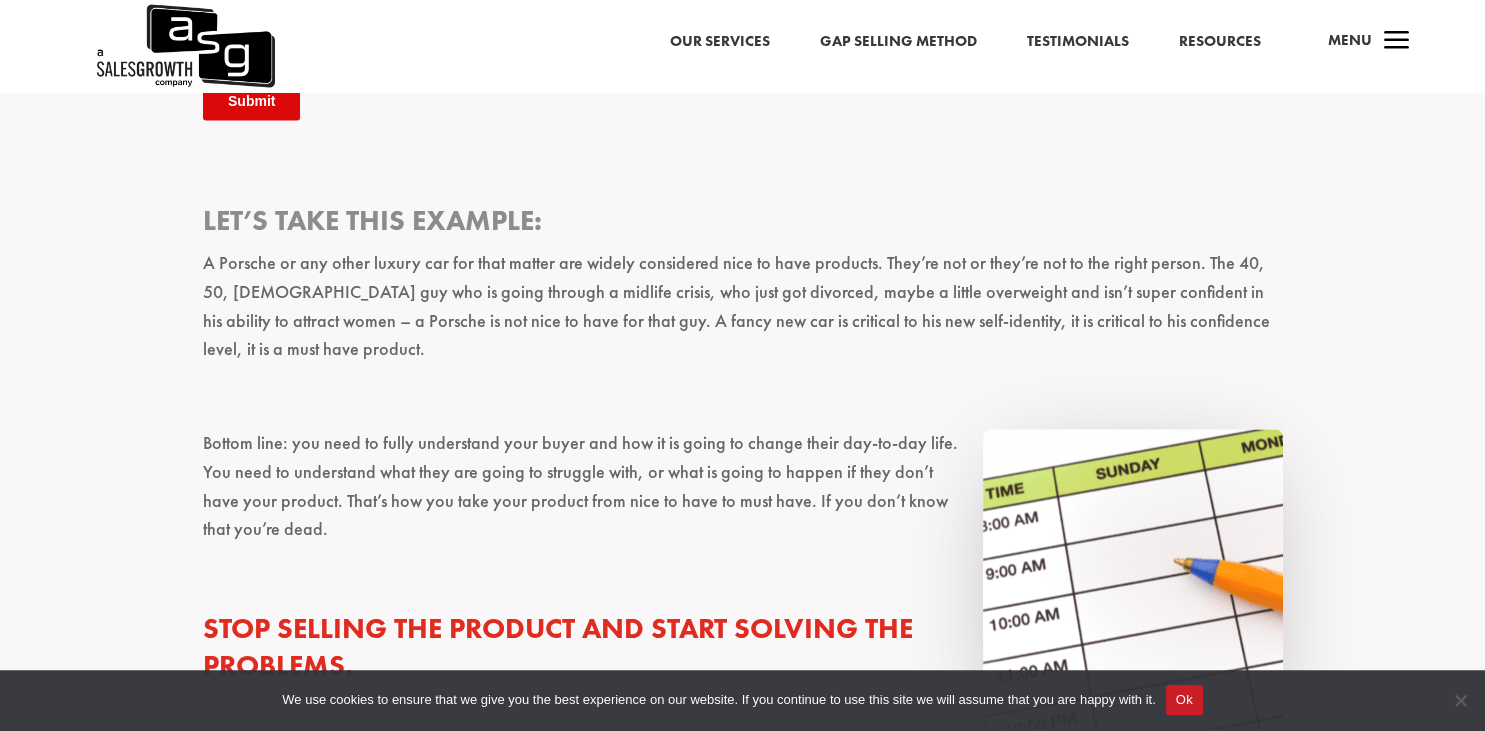 click on "A Porsche or any other luxury car for that matter are widely considered nice to have products. They’re not or they’re not to the right person. The 40, 50, [DEMOGRAPHIC_DATA] guy who is going through a midlife crisis, who just got divorced, maybe a little overweight and isn’t super confident in his ability to attract women – a Porsche is not nice to have for that guy. A fancy new car is critical to his new self-identity, it is critical to his confidence level, it is a must have product." at bounding box center [743, 315] 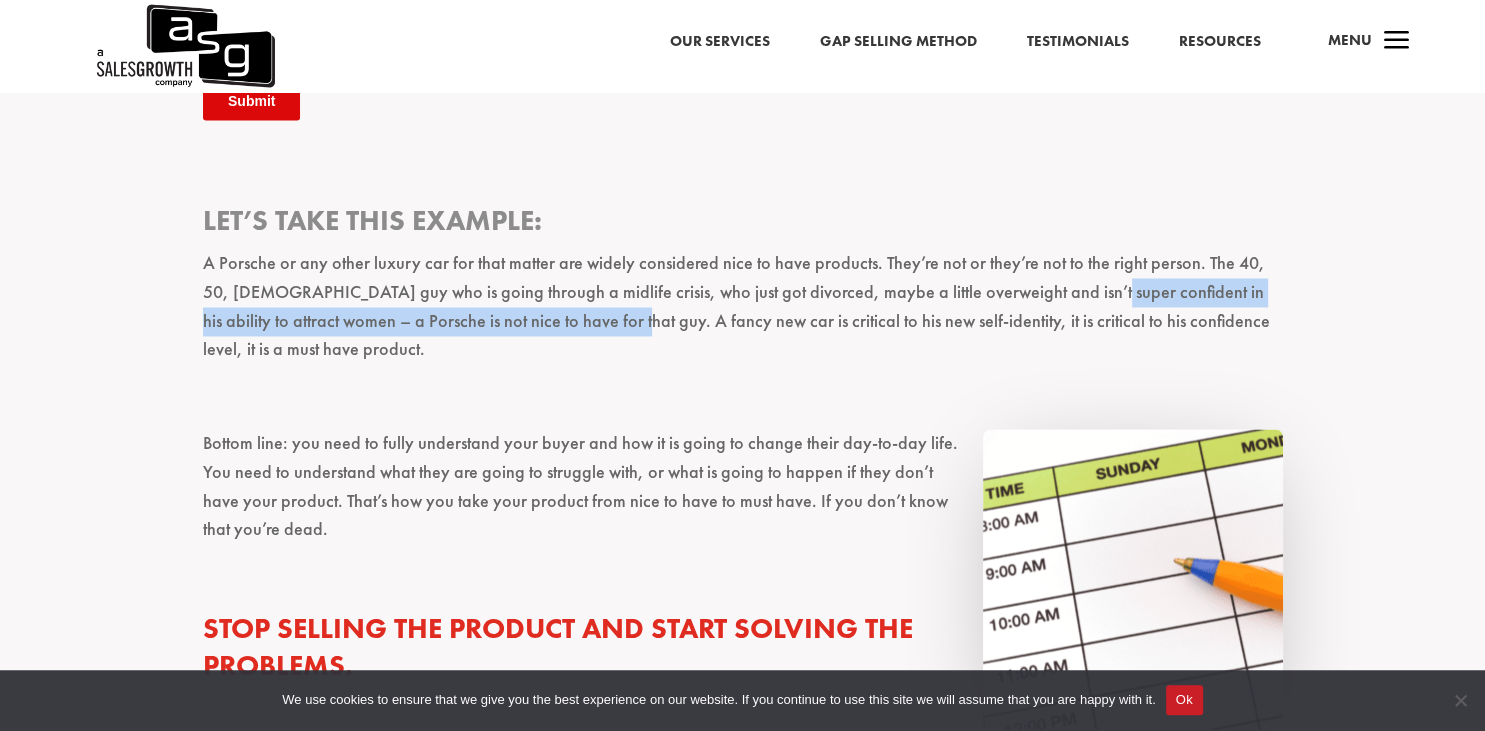 drag, startPoint x: 1049, startPoint y: 403, endPoint x: 534, endPoint y: 437, distance: 516.1211 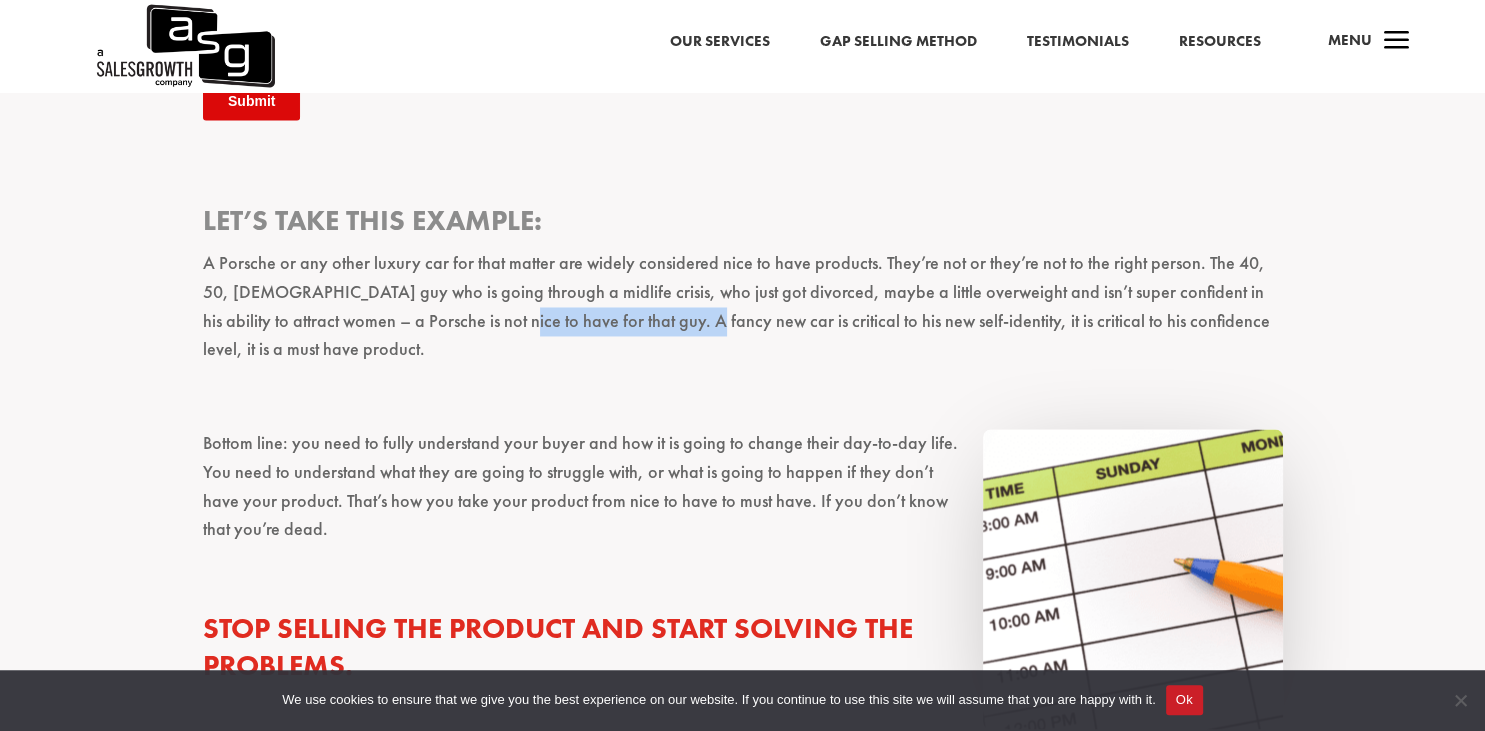 drag, startPoint x: 442, startPoint y: 429, endPoint x: 600, endPoint y: 428, distance: 158.00316 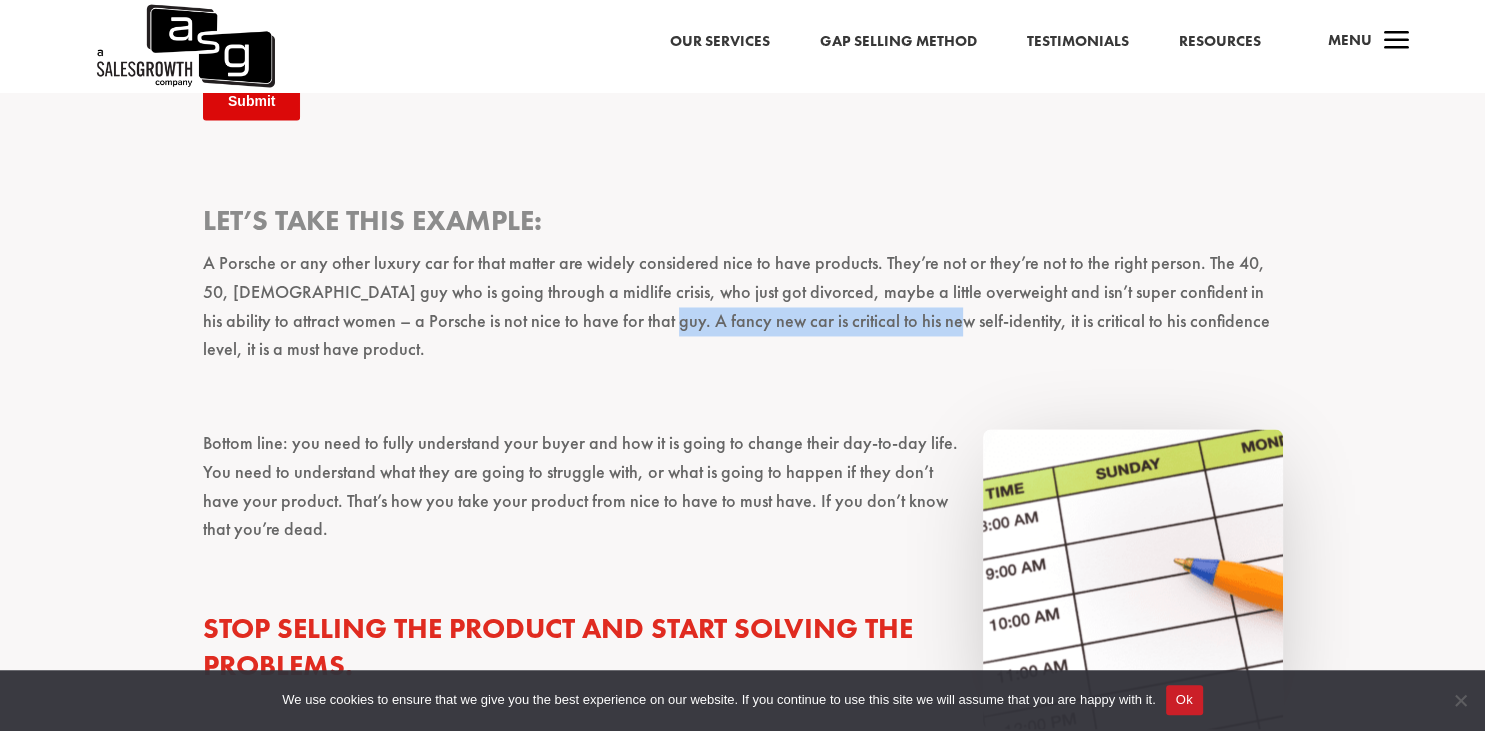 drag, startPoint x: 600, startPoint y: 428, endPoint x: 870, endPoint y: 429, distance: 270.00186 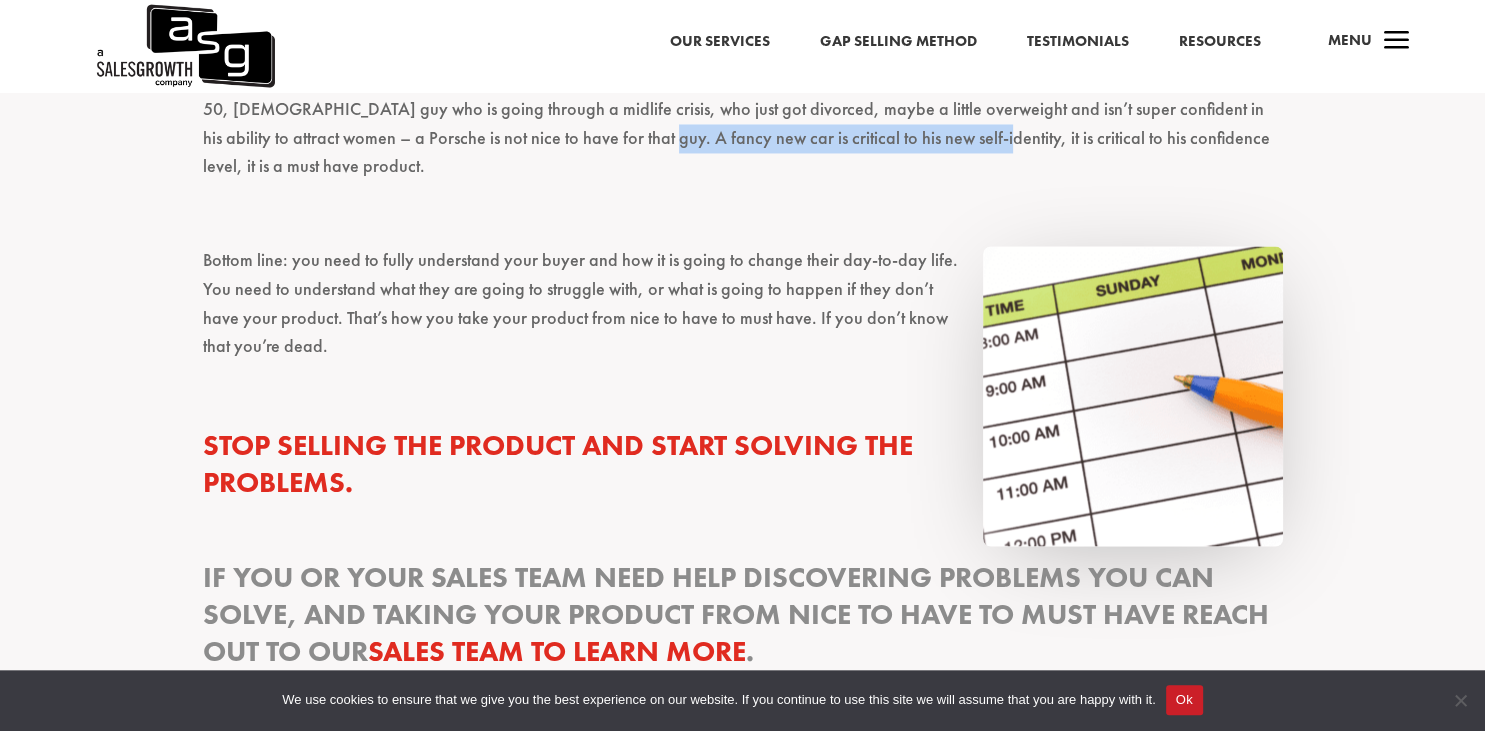 scroll, scrollTop: 3319, scrollLeft: 0, axis: vertical 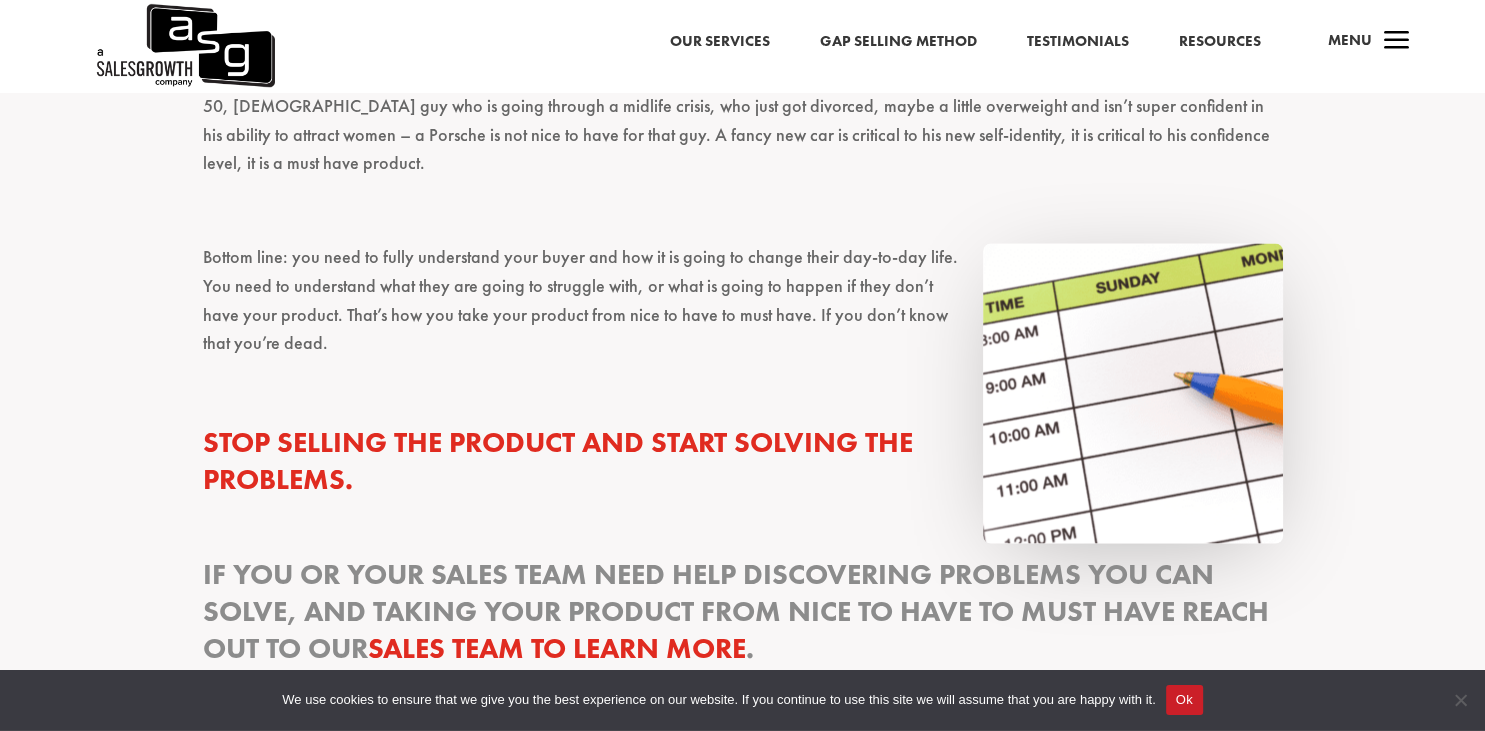 click on "Bottom line: you need to fully understand your buyer and how it is going to change their day-to-day life.   You need to understand what they are going to struggle with, or what is going to happen if they don’t have your product. That’s how you take your product from nice to have to must have. If you don’t know that you’re dead." at bounding box center (743, 310) 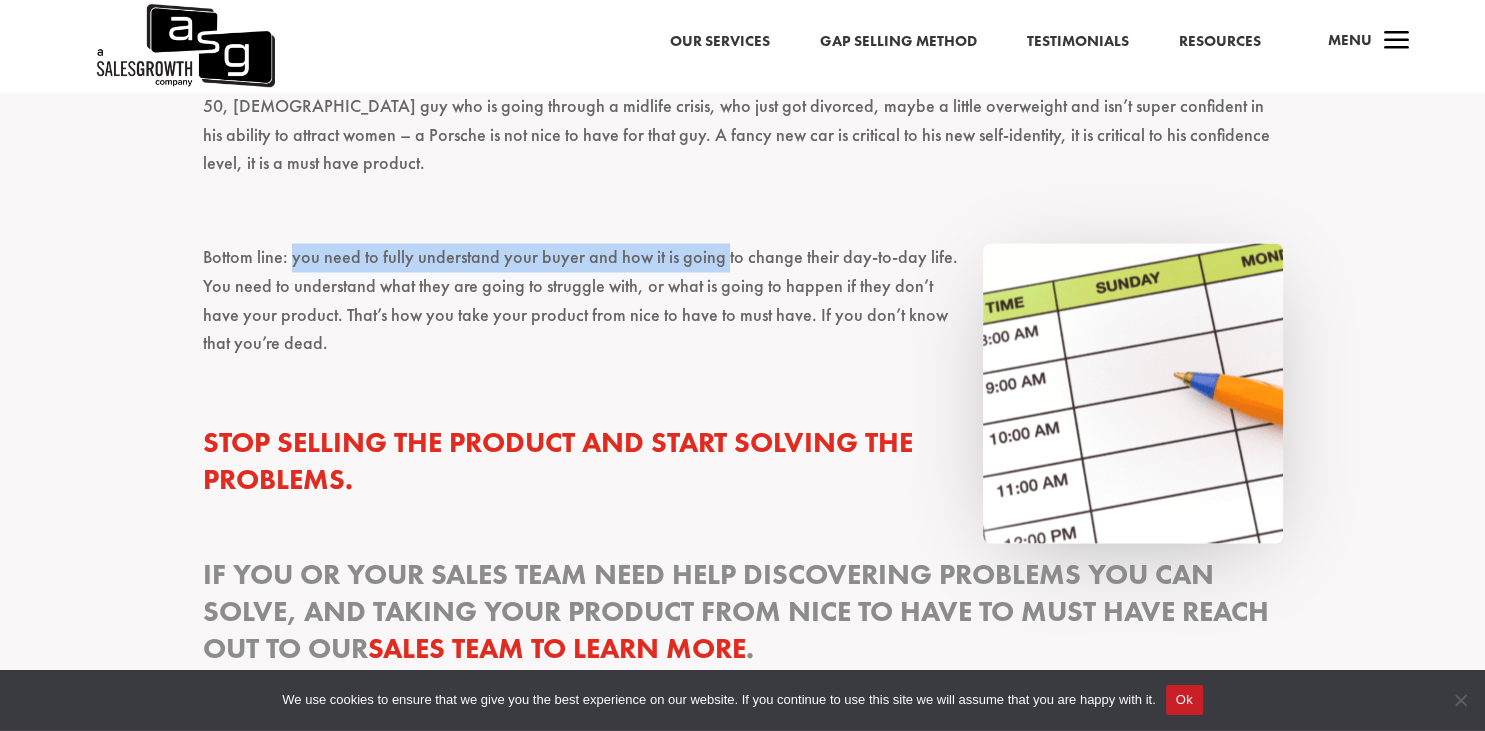 drag, startPoint x: 311, startPoint y: 356, endPoint x: 686, endPoint y: 369, distance: 375.22528 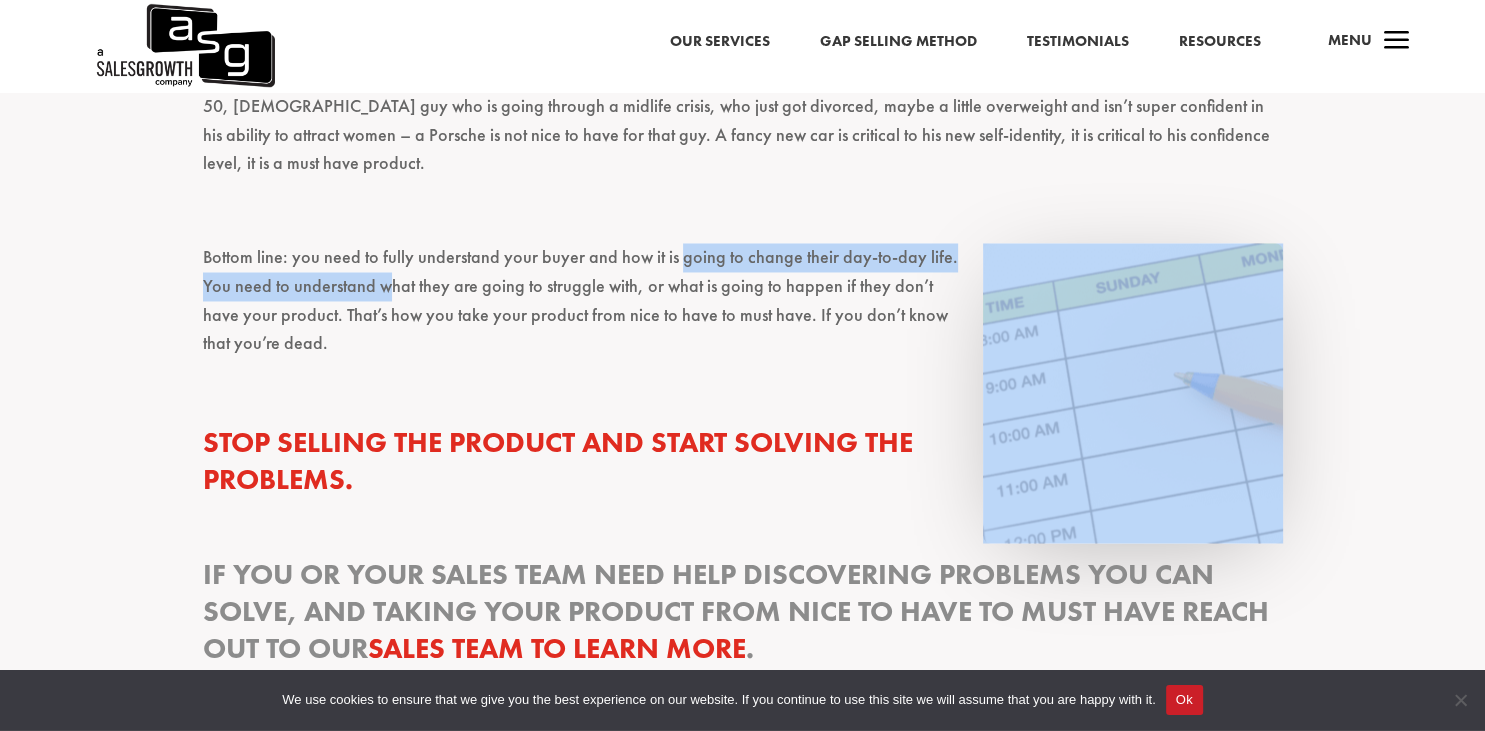 drag, startPoint x: 686, startPoint y: 369, endPoint x: 339, endPoint y: 397, distance: 348.12784 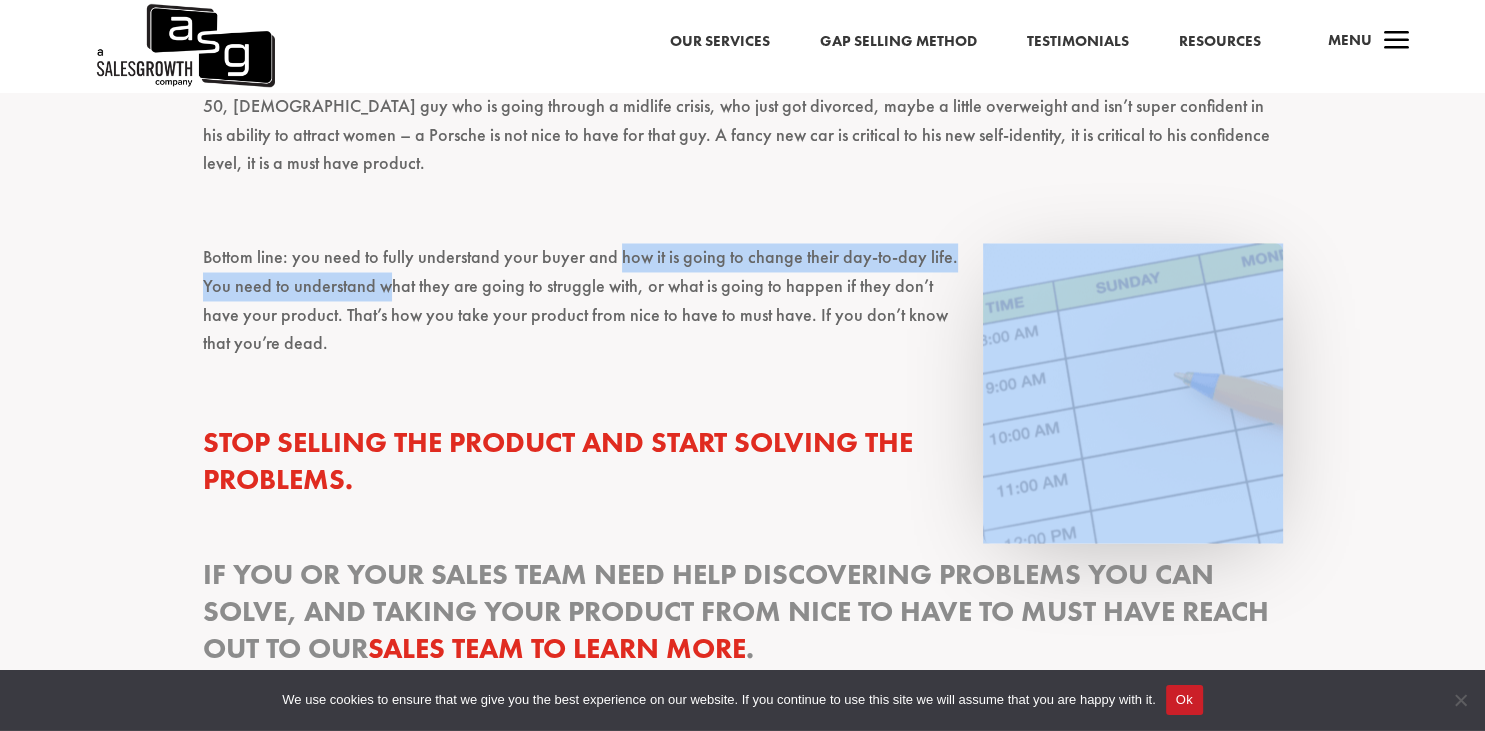 drag, startPoint x: 339, startPoint y: 397, endPoint x: 647, endPoint y: 367, distance: 309.45758 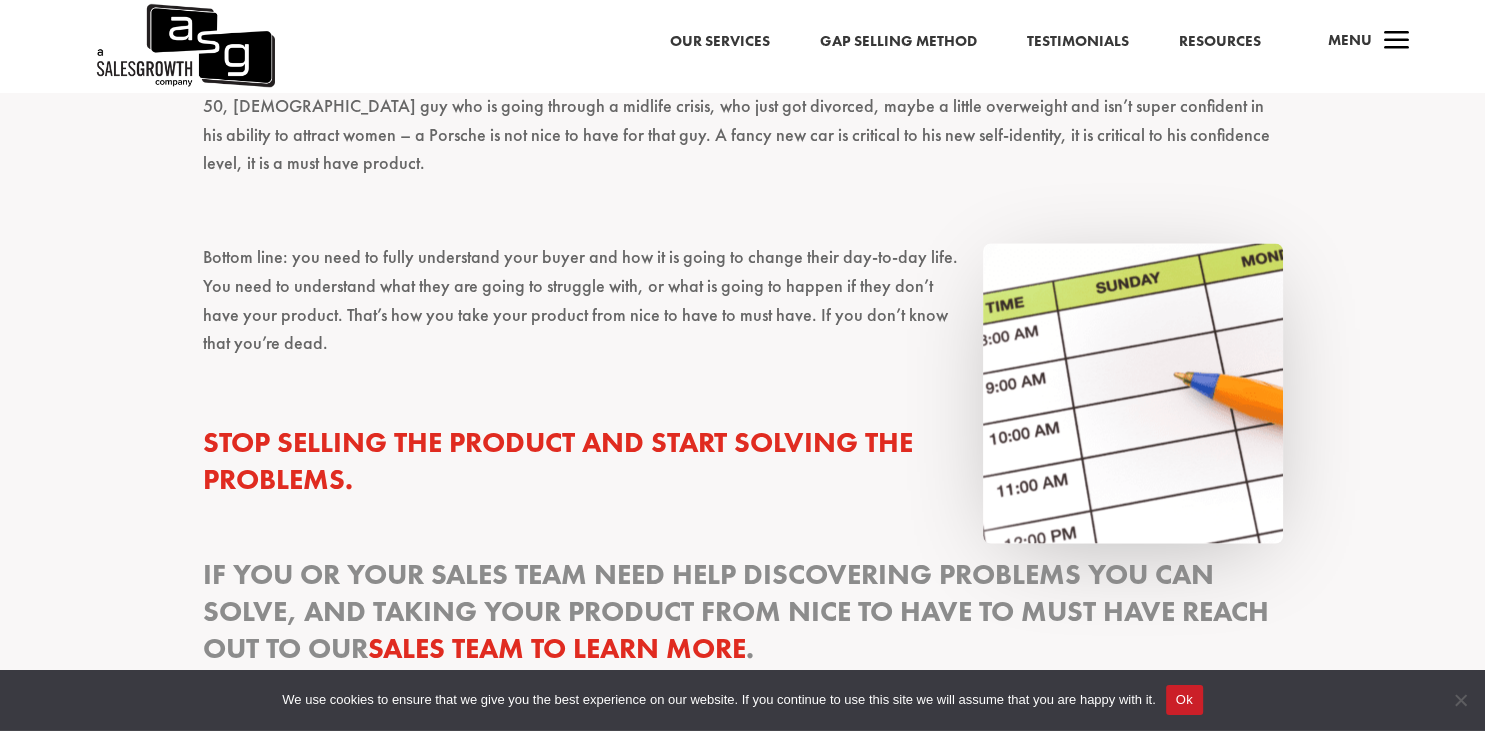click on "Bottom line: you need to fully understand your buyer and how it is going to change their day-to-day life.   You need to understand what they are going to struggle with, or what is going to happen if they don’t have your product. That’s how you take your product from nice to have to must have. If you don’t know that you’re dead." at bounding box center [743, 310] 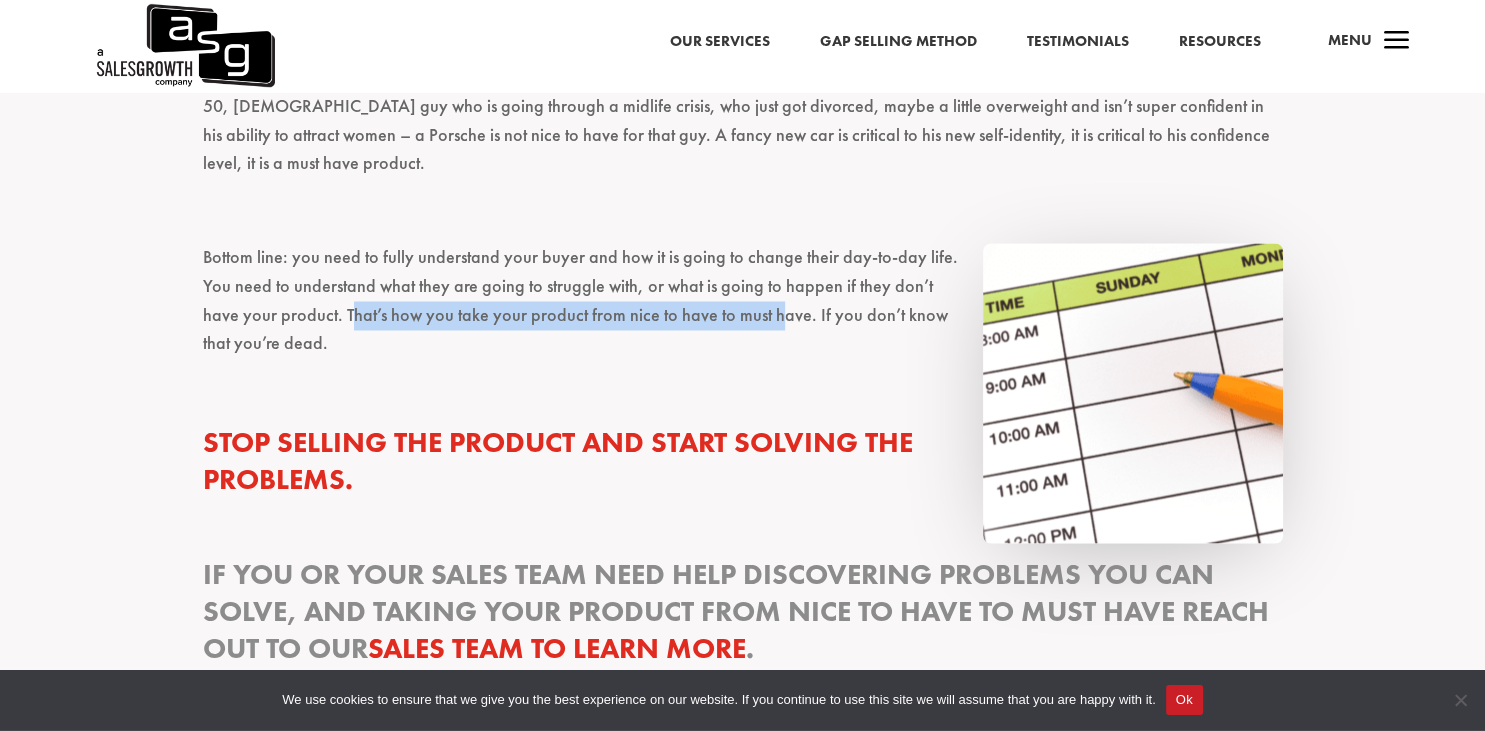 drag, startPoint x: 317, startPoint y: 423, endPoint x: 702, endPoint y: 417, distance: 385.04675 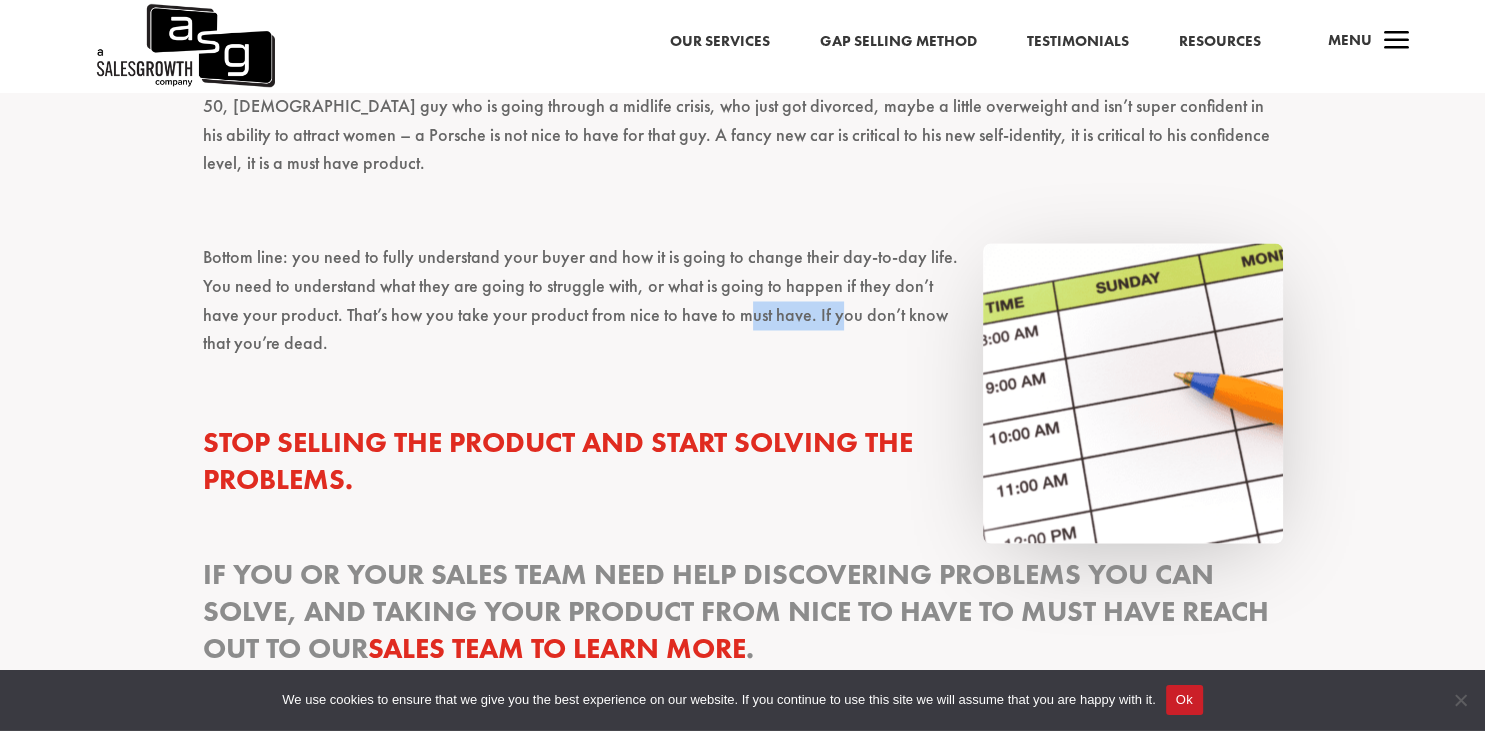 drag, startPoint x: 702, startPoint y: 417, endPoint x: 774, endPoint y: 422, distance: 72.1734 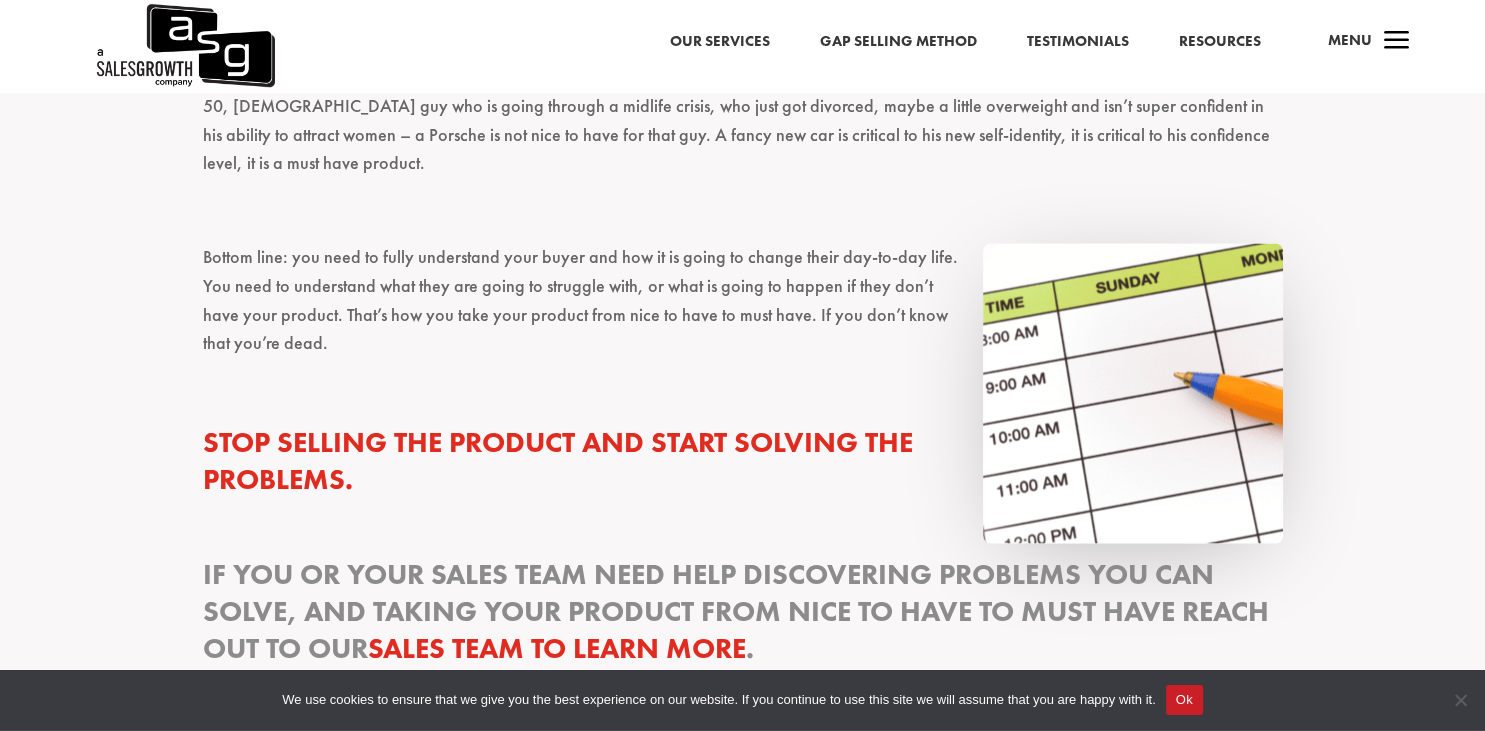 click on "Bottom line: you need to fully understand your buyer and how it is going to change their day-to-day life.   You need to understand what they are going to struggle with, or what is going to happen if they don’t have your product. That’s how you take your product from nice to have to must have. If you don’t know that you’re dead." at bounding box center (743, 310) 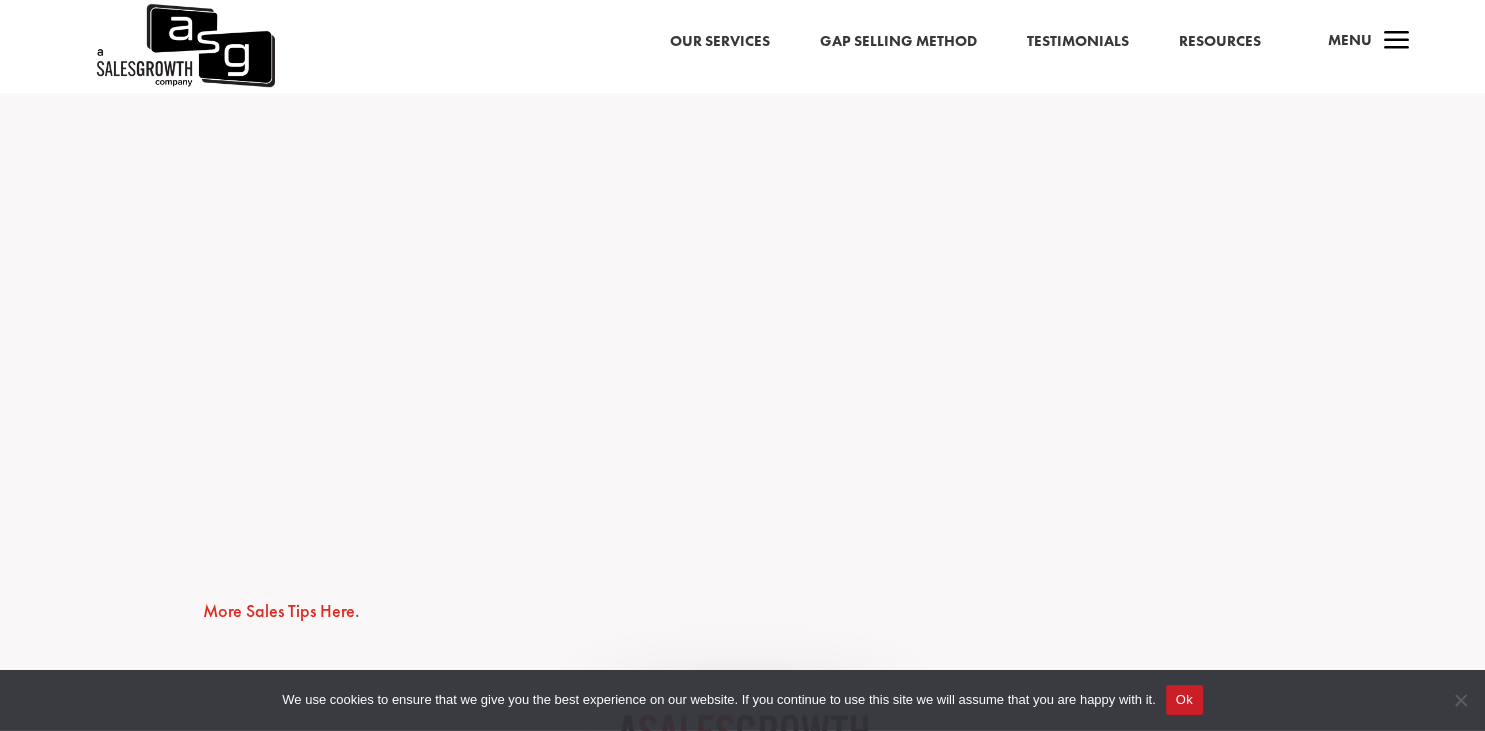 scroll, scrollTop: 4026, scrollLeft: 0, axis: vertical 